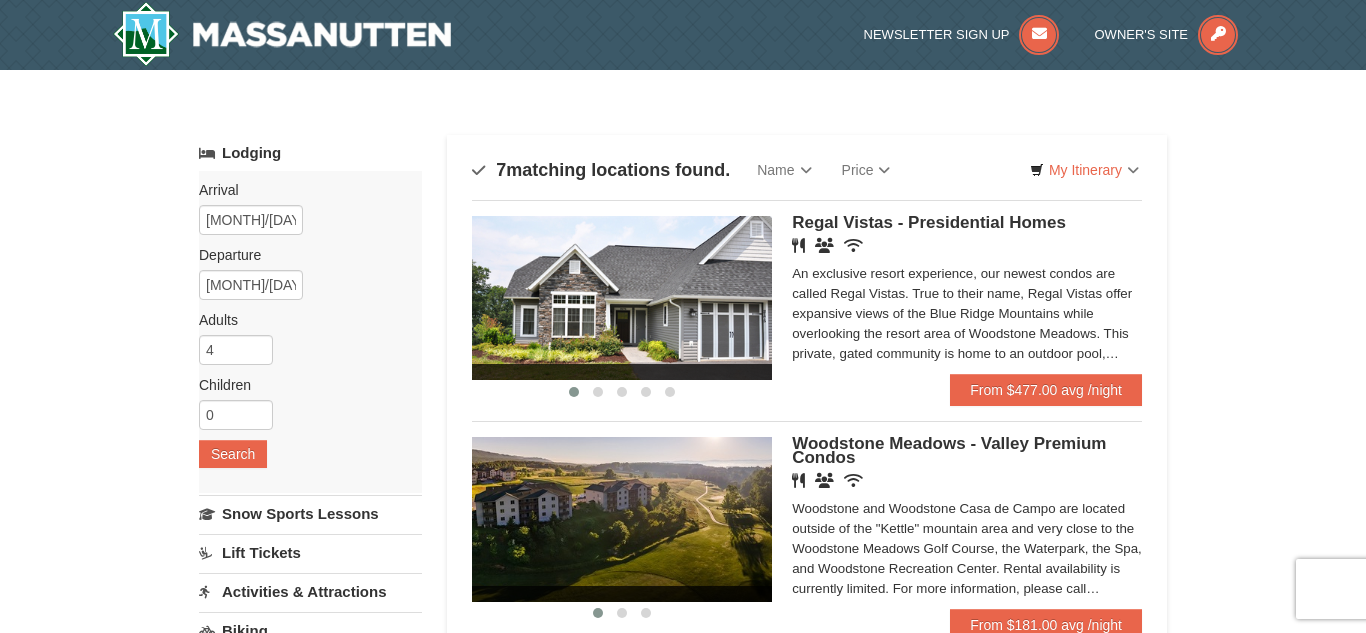 scroll, scrollTop: 0, scrollLeft: 0, axis: both 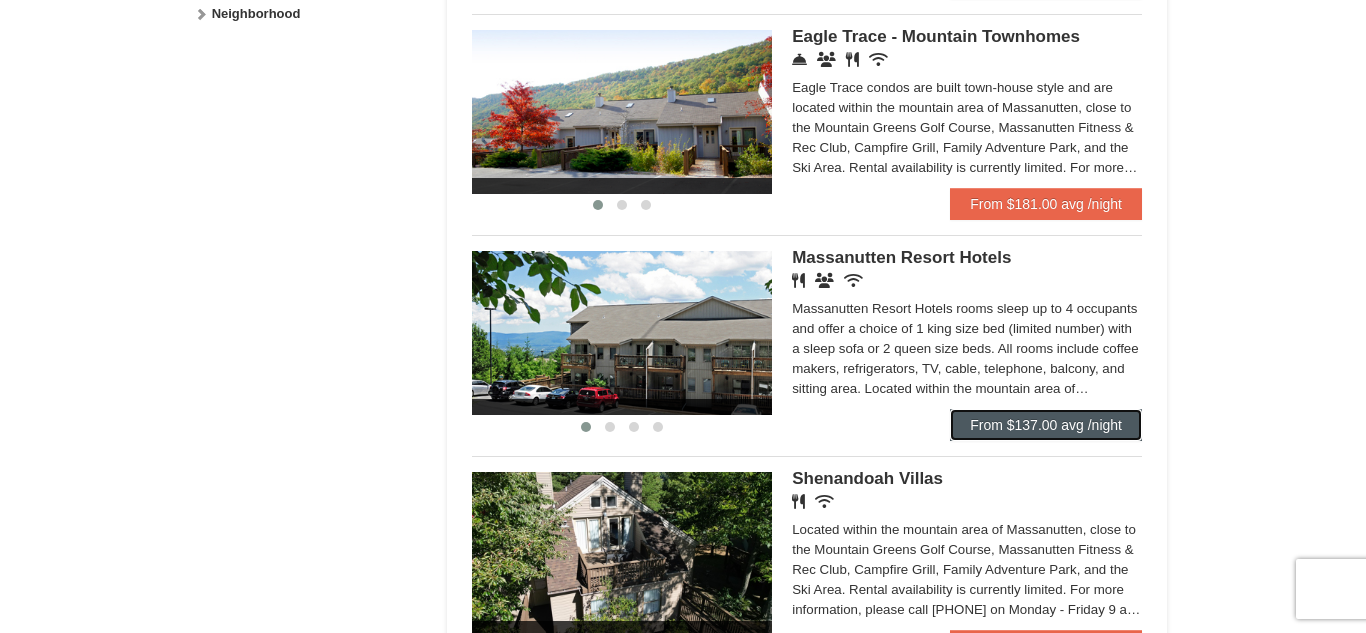 click on "From $137.00 avg /night" at bounding box center (1046, 425) 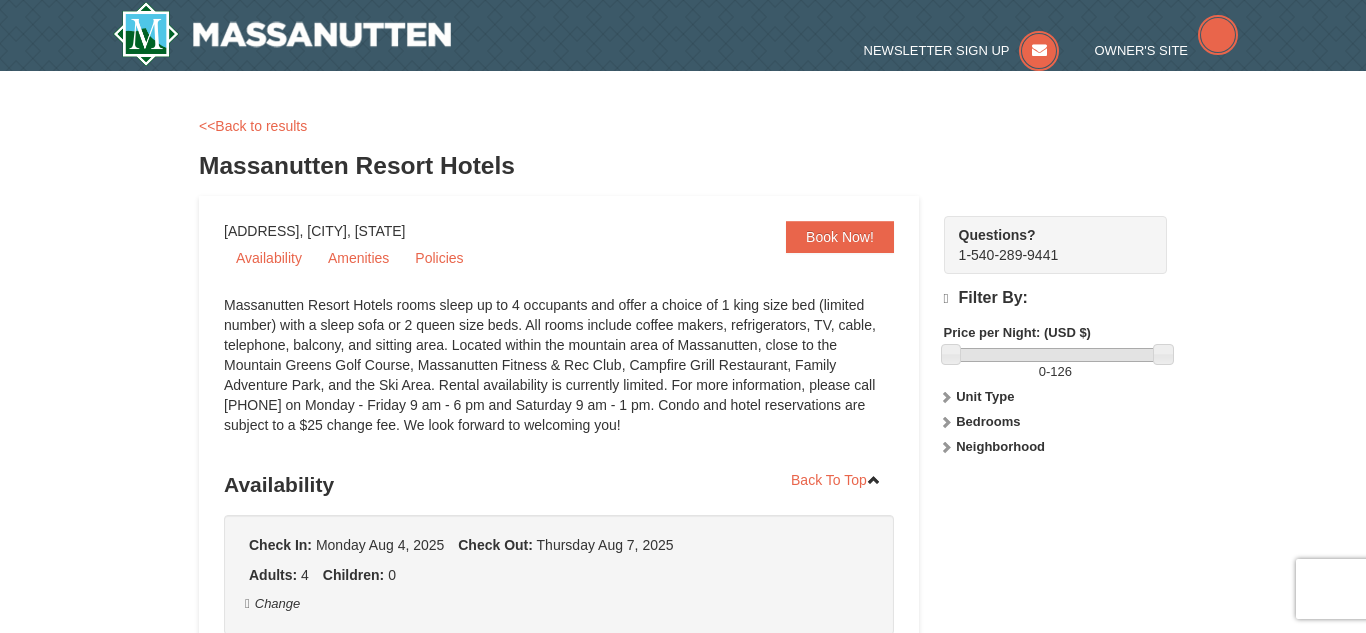 scroll, scrollTop: 0, scrollLeft: 0, axis: both 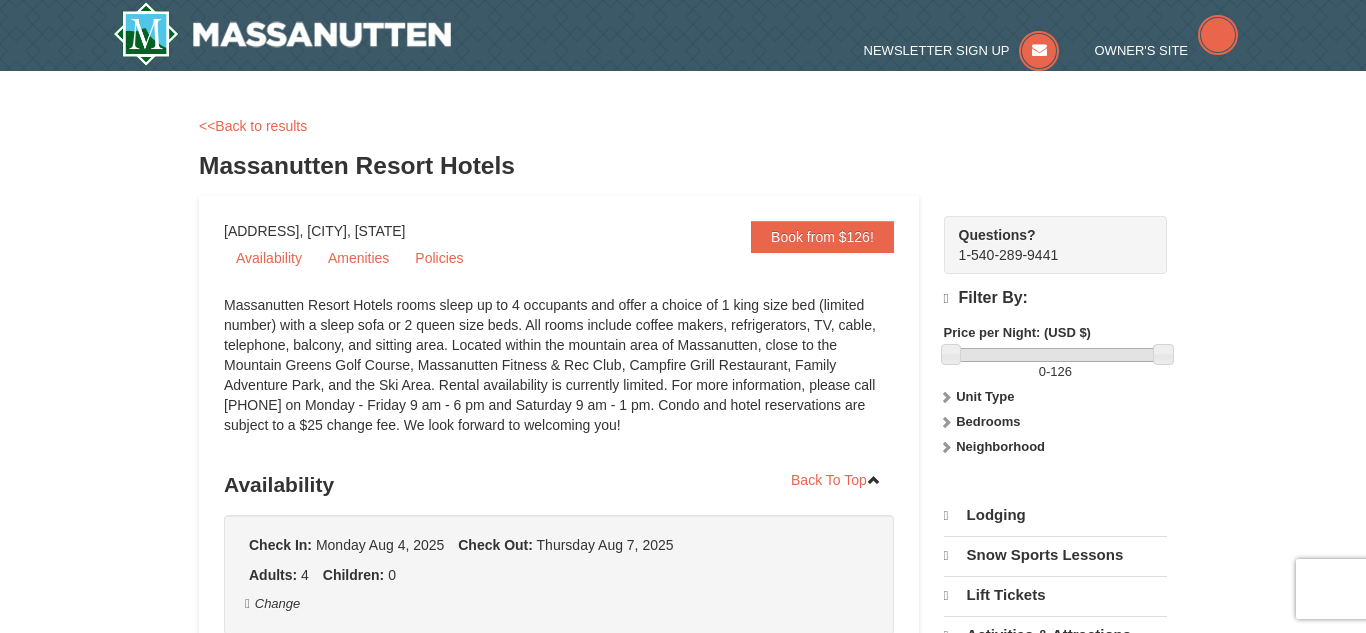 select on "8" 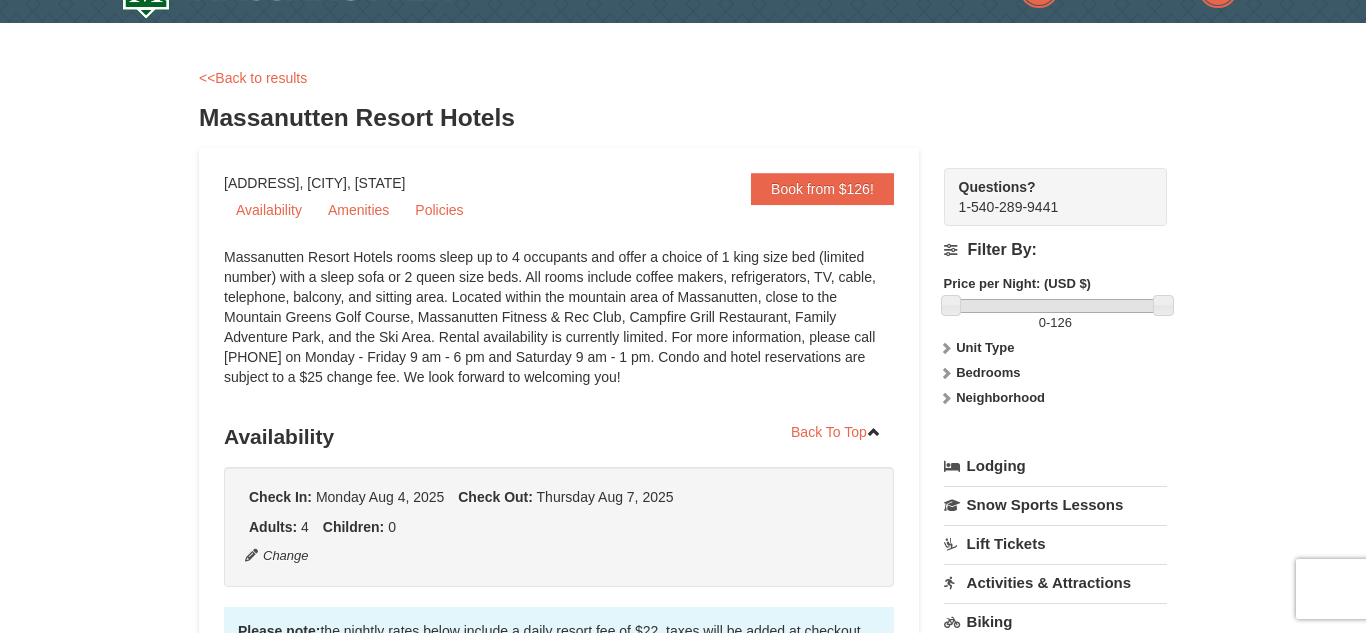 scroll, scrollTop: 0, scrollLeft: 0, axis: both 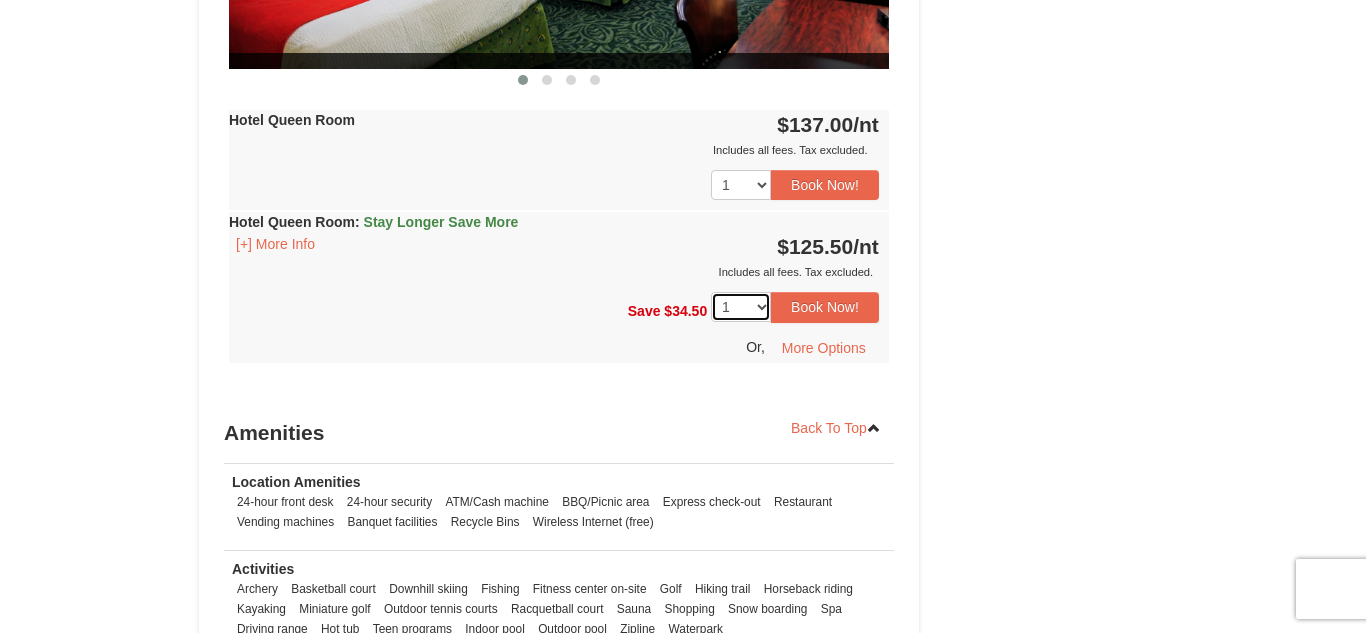 click on "1
2
3
4
5
6
7
8
9
10
11
12
13
14" at bounding box center [741, 307] 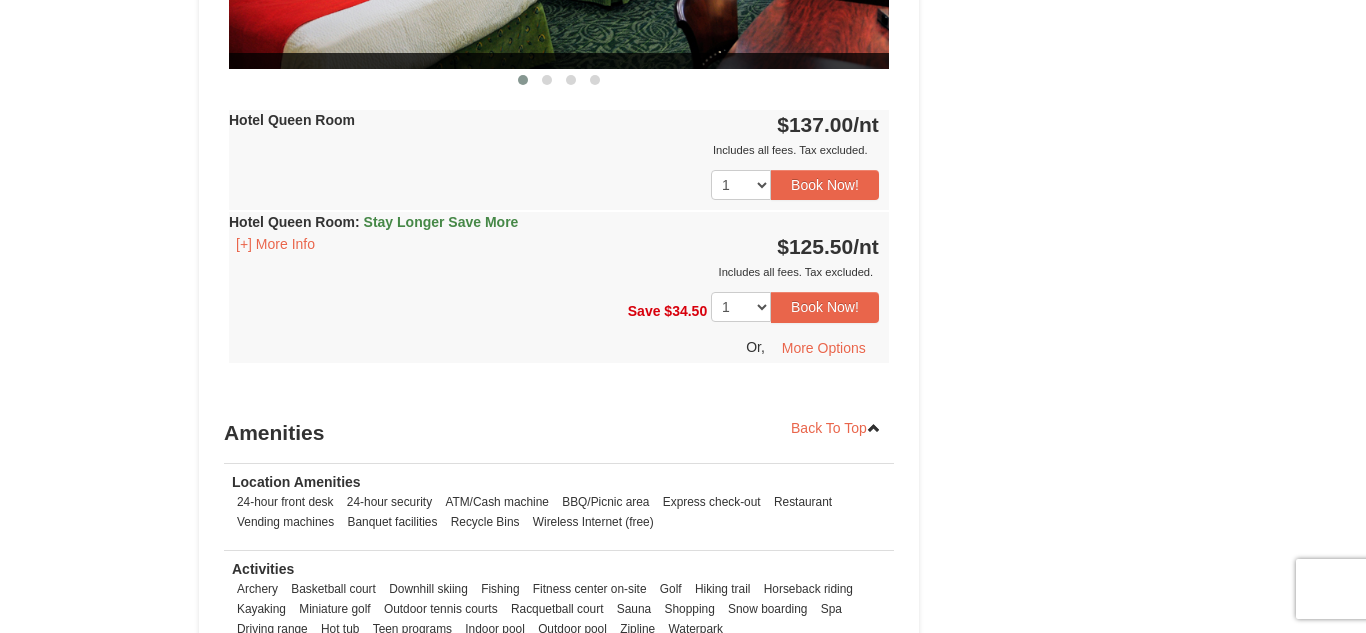 click on "Book from $126!
1822 Resort Drive,
Massanutten,
VA
Availability
Amenities
Policies
‹ ›
Back To Top
Check In:" at bounding box center [683, -87] 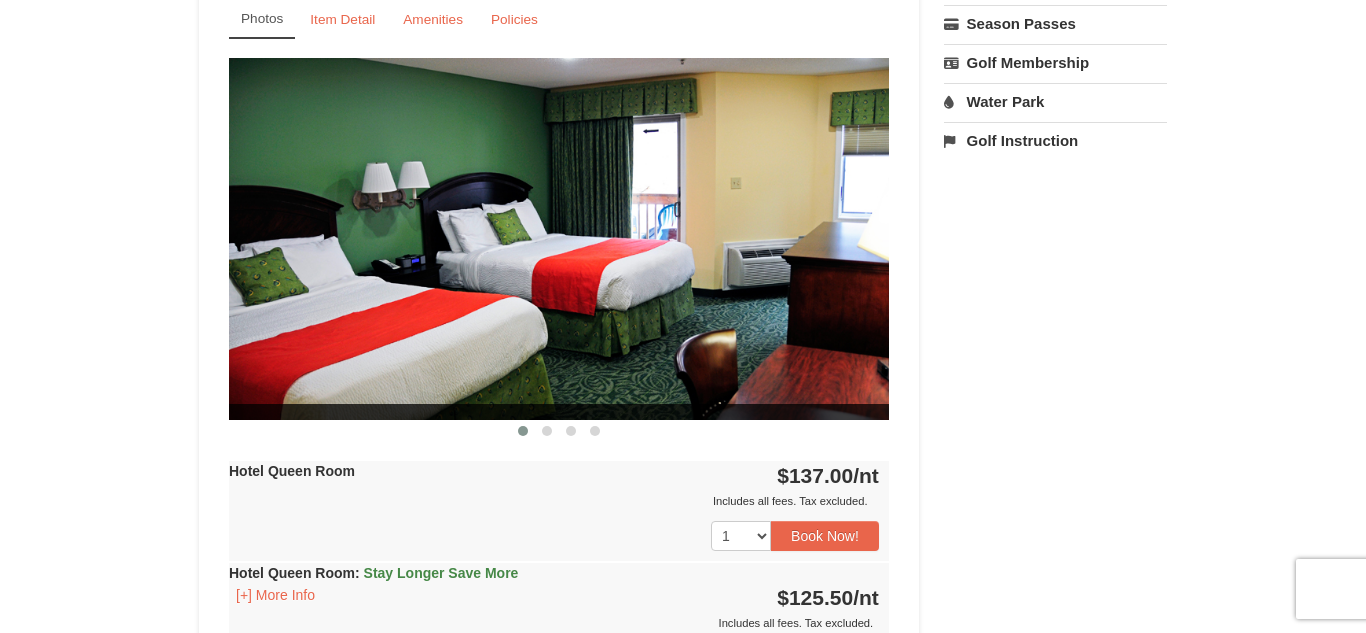 scroll, scrollTop: 770, scrollLeft: 0, axis: vertical 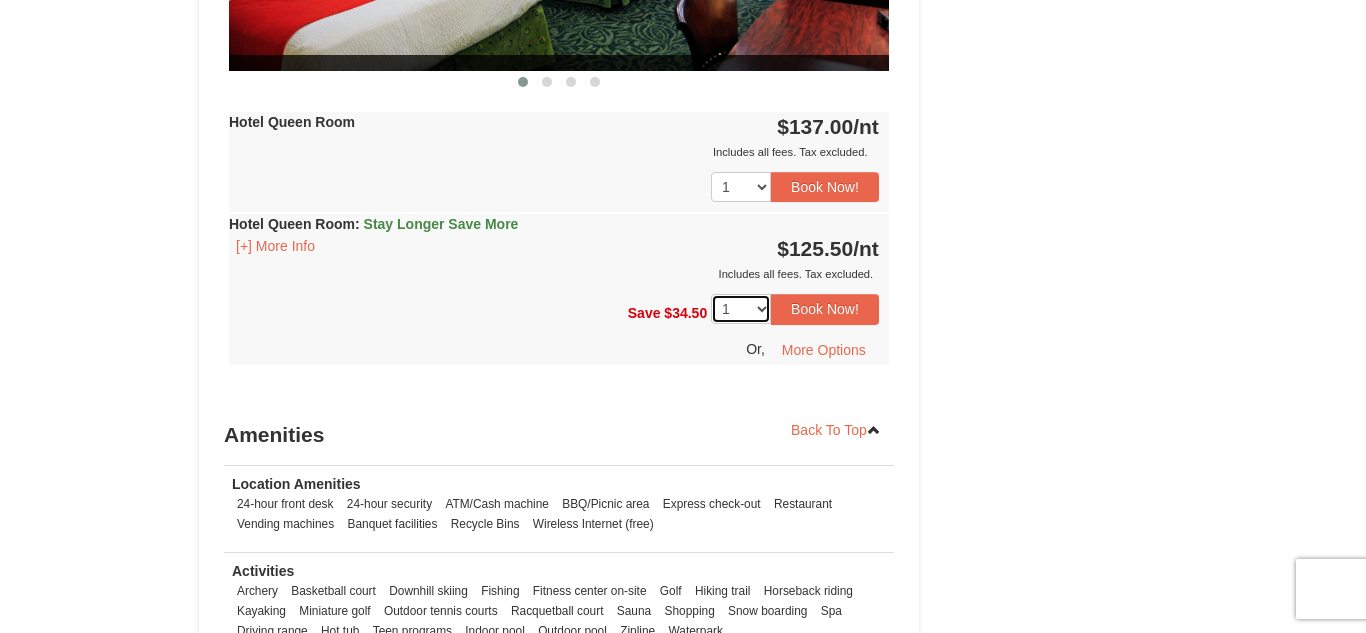 click on "1
2
3
4
5
6
7
8
9
10
11
12
13
14" at bounding box center [741, 309] 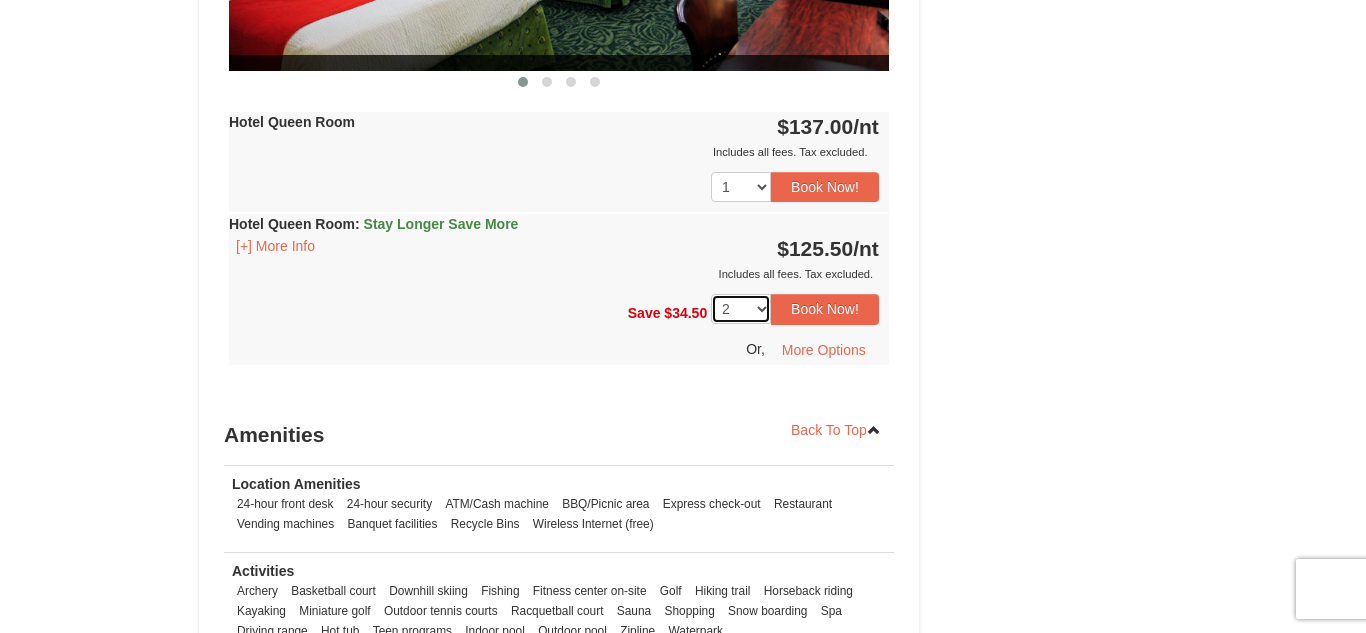 click on "1
2
3
4
5
6
7
8
9
10
11
12
13
14" at bounding box center (741, 309) 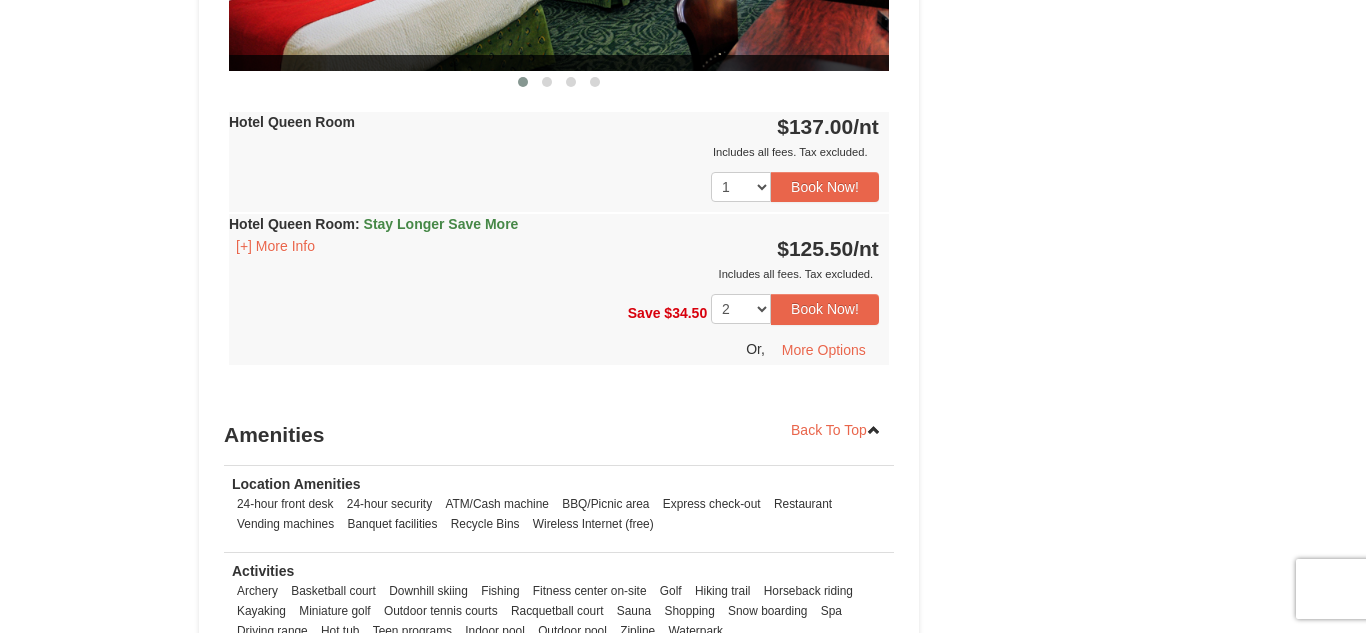 click on "Book from $126!
1822 Resort Drive,
Massanutten,
VA
Availability
Amenities
Policies
‹ ›
Back To Top
Availability 4 0" at bounding box center [559, -85] 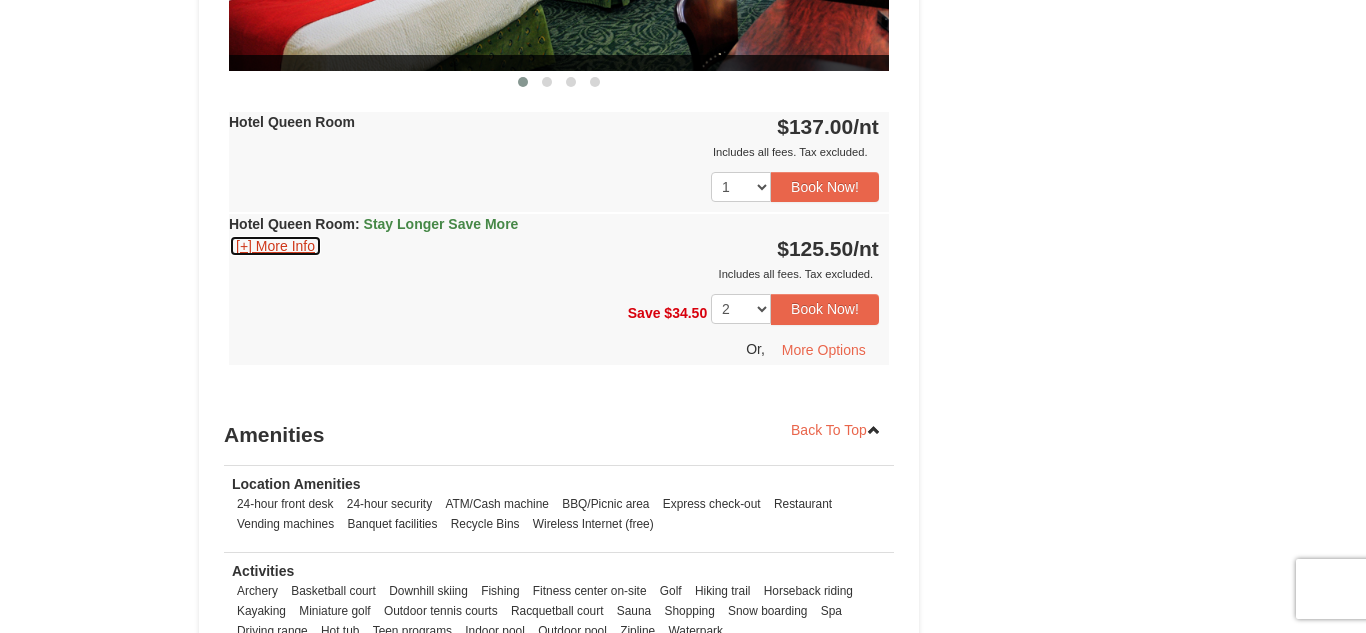 click on "[+] More Info" at bounding box center [275, 246] 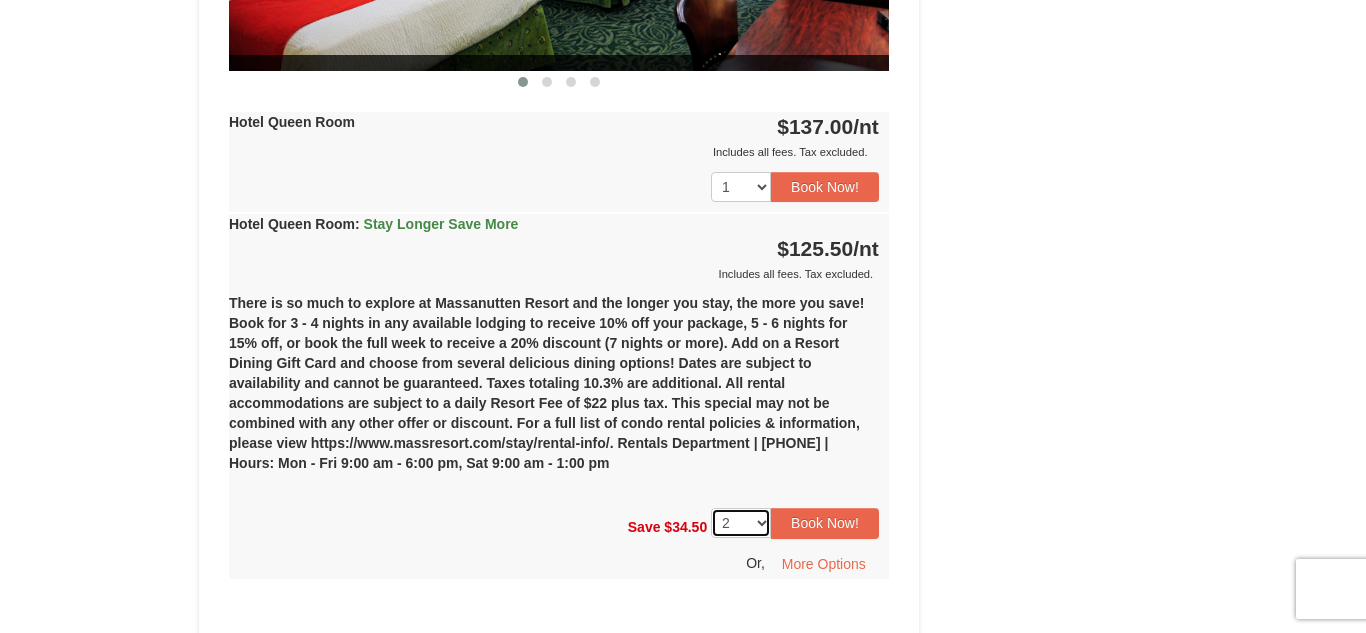 click on "1
2
3
4
5
6
7
8
9
10
11
12
13
14" at bounding box center [741, 523] 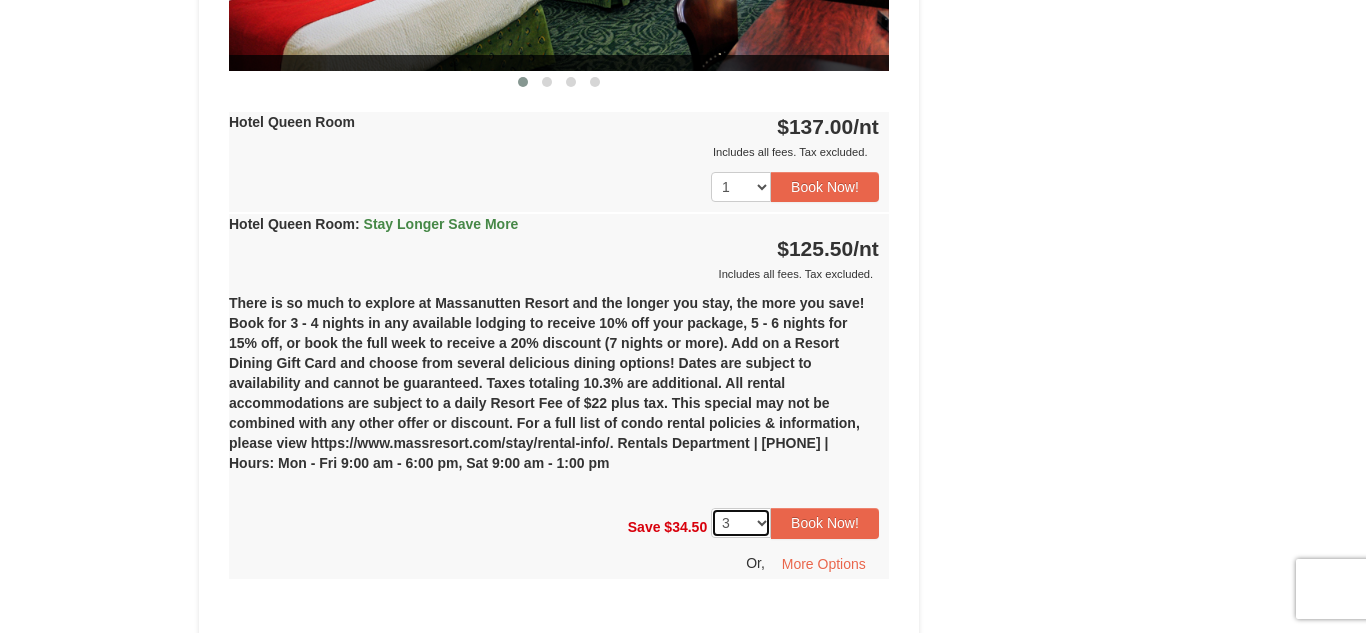 click on "1
2
3
4
5
6
7
8
9
10
11
12
13
14" at bounding box center (741, 523) 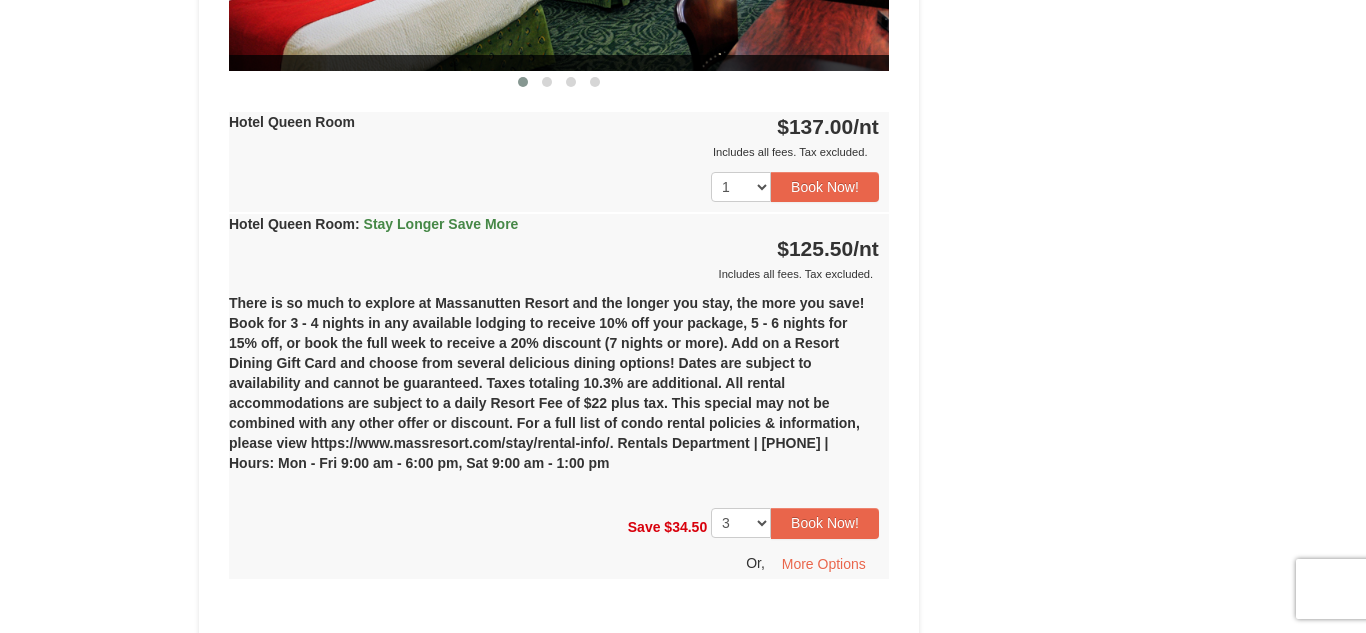 click on "Book from $126!
1822 Resort Drive,
Massanutten,
VA
Availability
Amenities
Policies
‹ ›
Back To Top
Check In:" at bounding box center (683, 22) 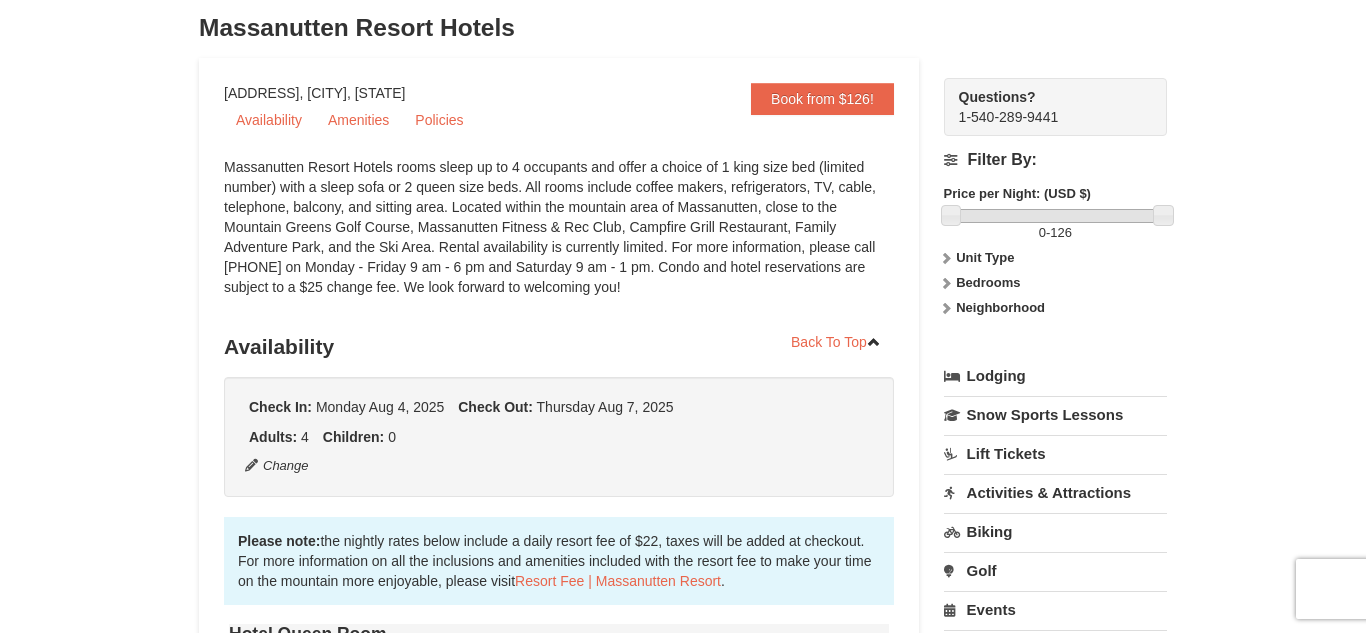 scroll, scrollTop: 107, scrollLeft: 0, axis: vertical 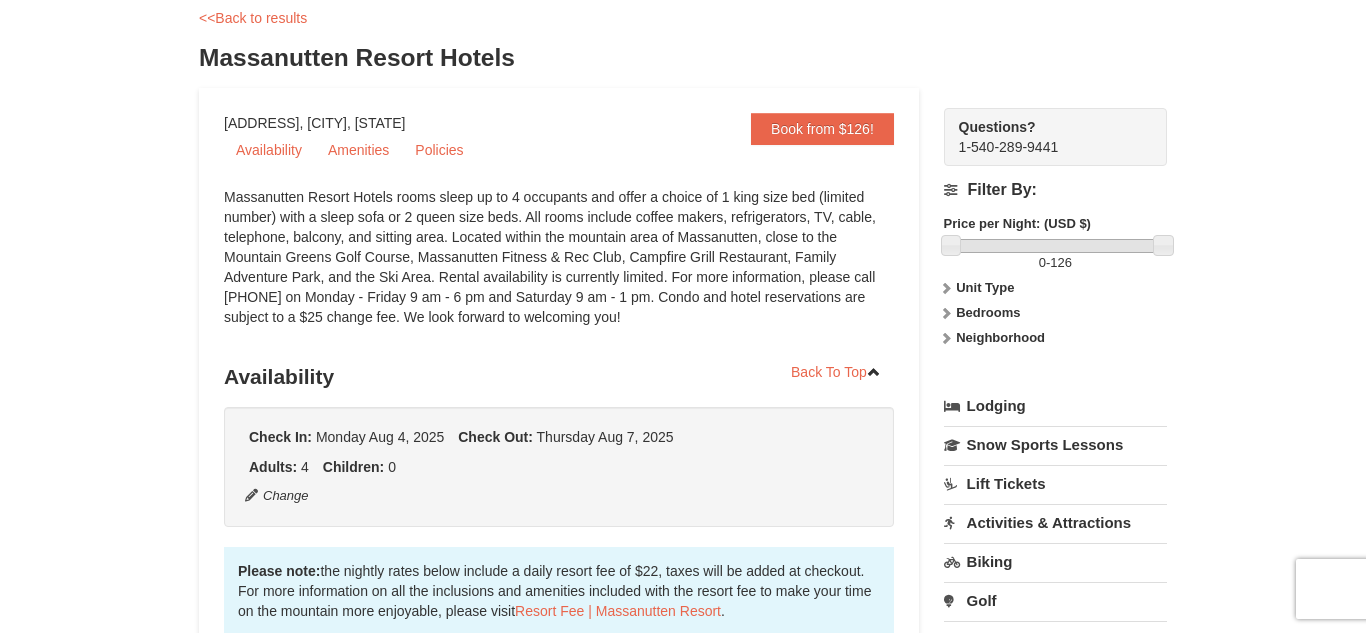 click on "×
<<Back to results
Massanutten Resort Hotels
Book from $126!
1822 Resort Drive,
Massanutten,
VA
Availability
Amenities
Policies
‹ ›
Back To Top" at bounding box center (683, 1025) 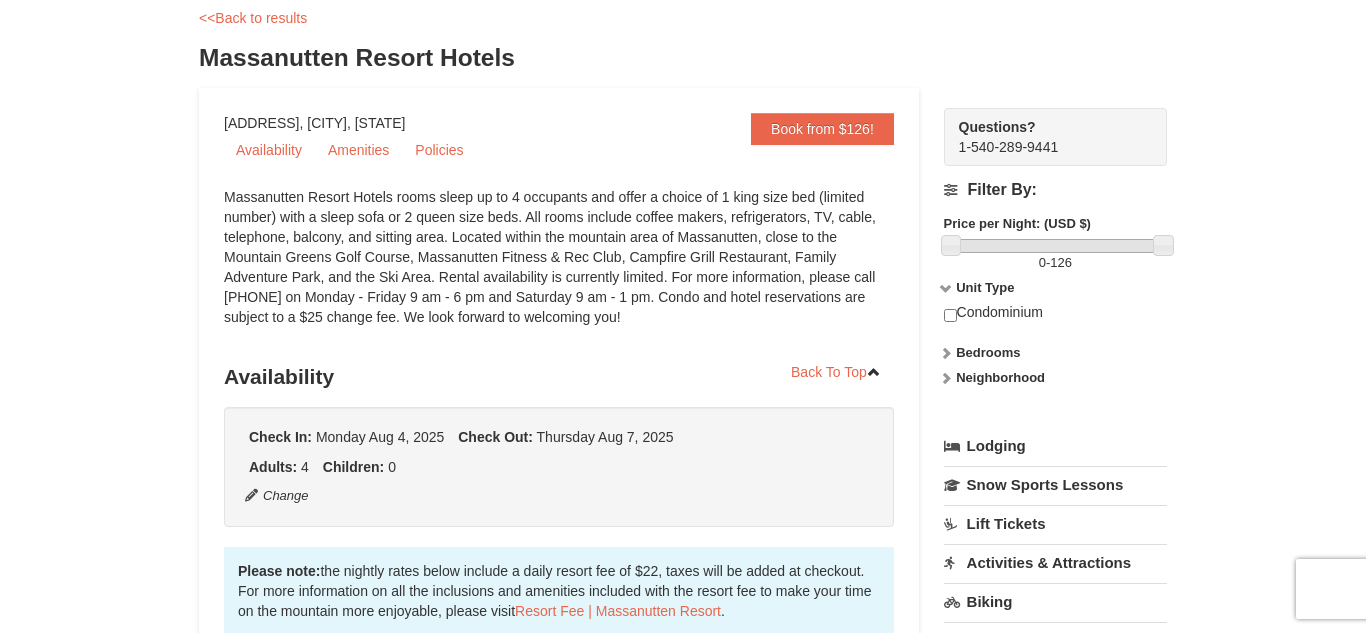 click on "Unit Type" at bounding box center (1055, 288) 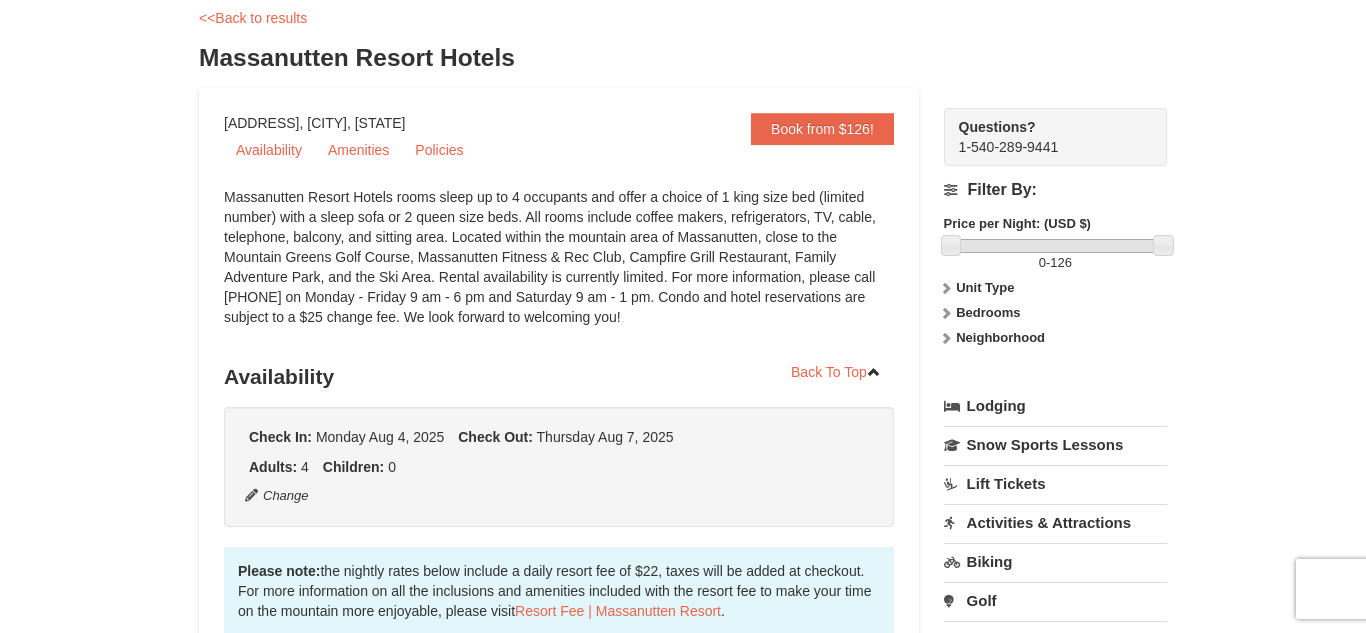 click on "Unit Type" at bounding box center (1055, 288) 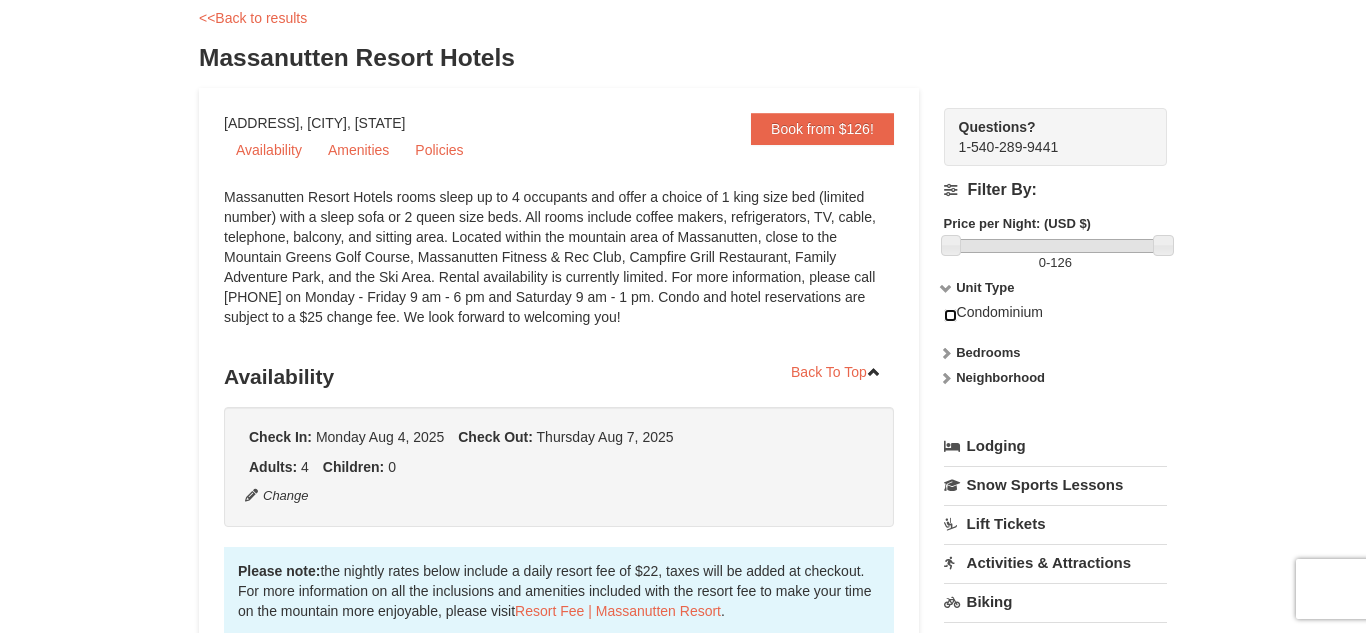 click at bounding box center [950, 315] 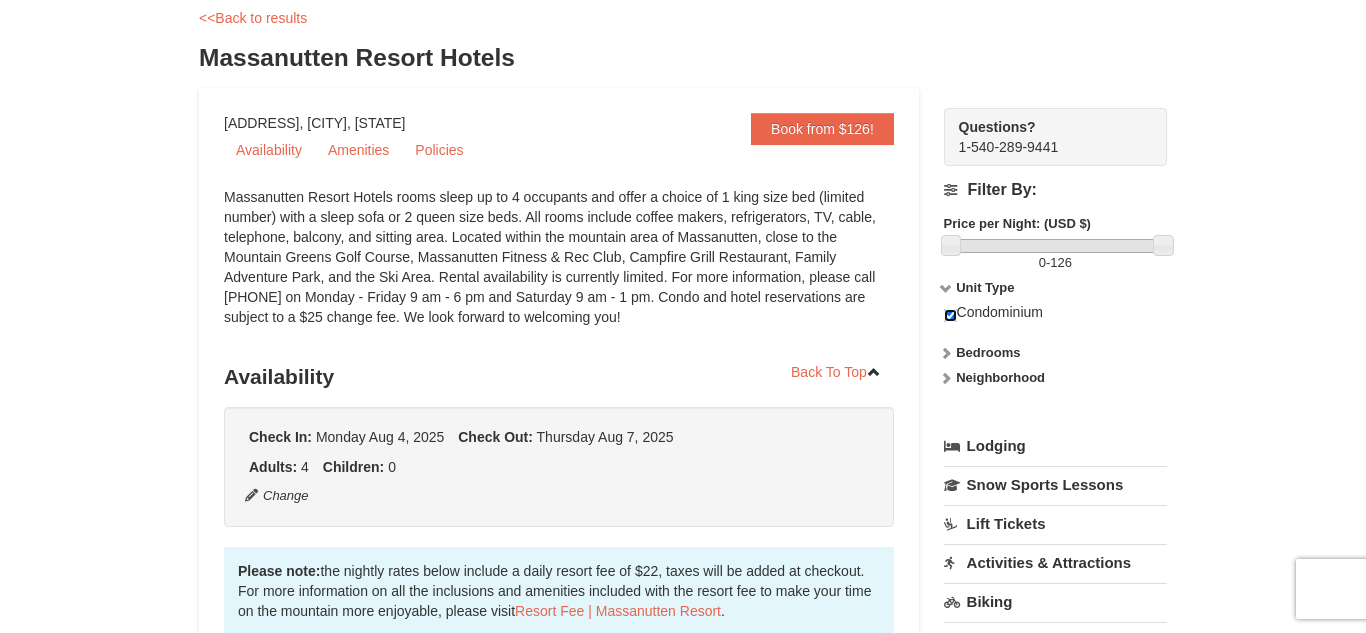 click at bounding box center [950, 315] 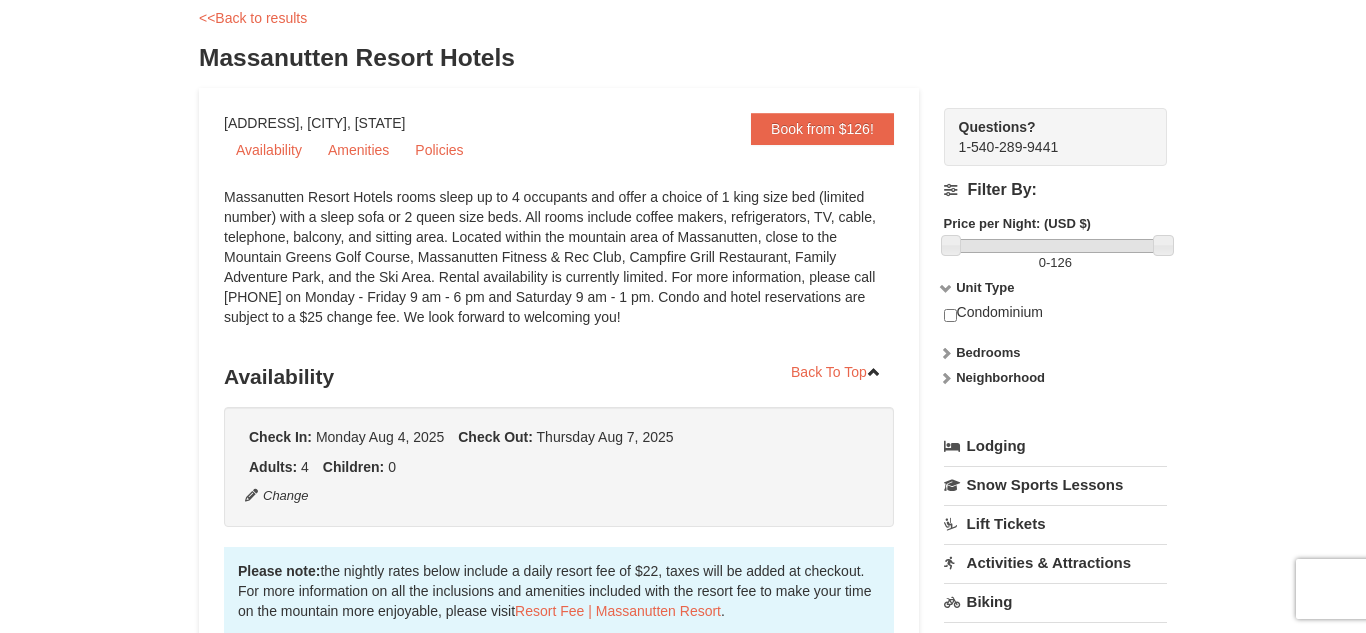 click on "Unit Type" at bounding box center [985, 287] 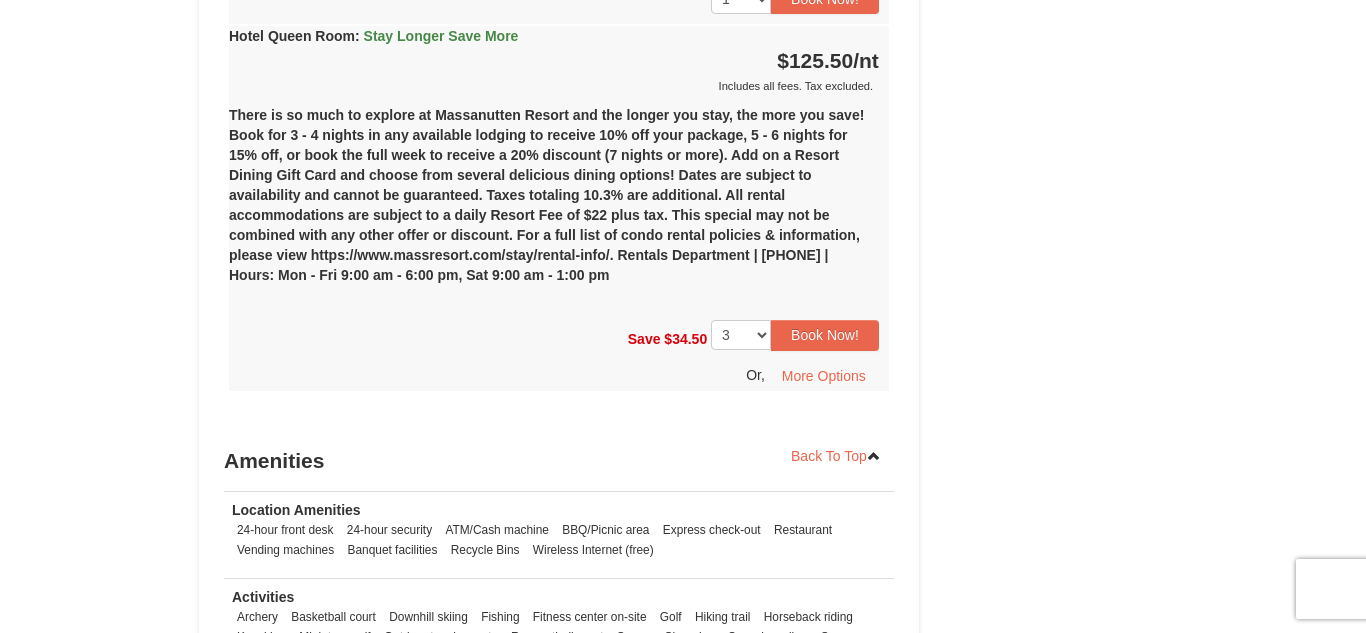 scroll, scrollTop: 1350, scrollLeft: 0, axis: vertical 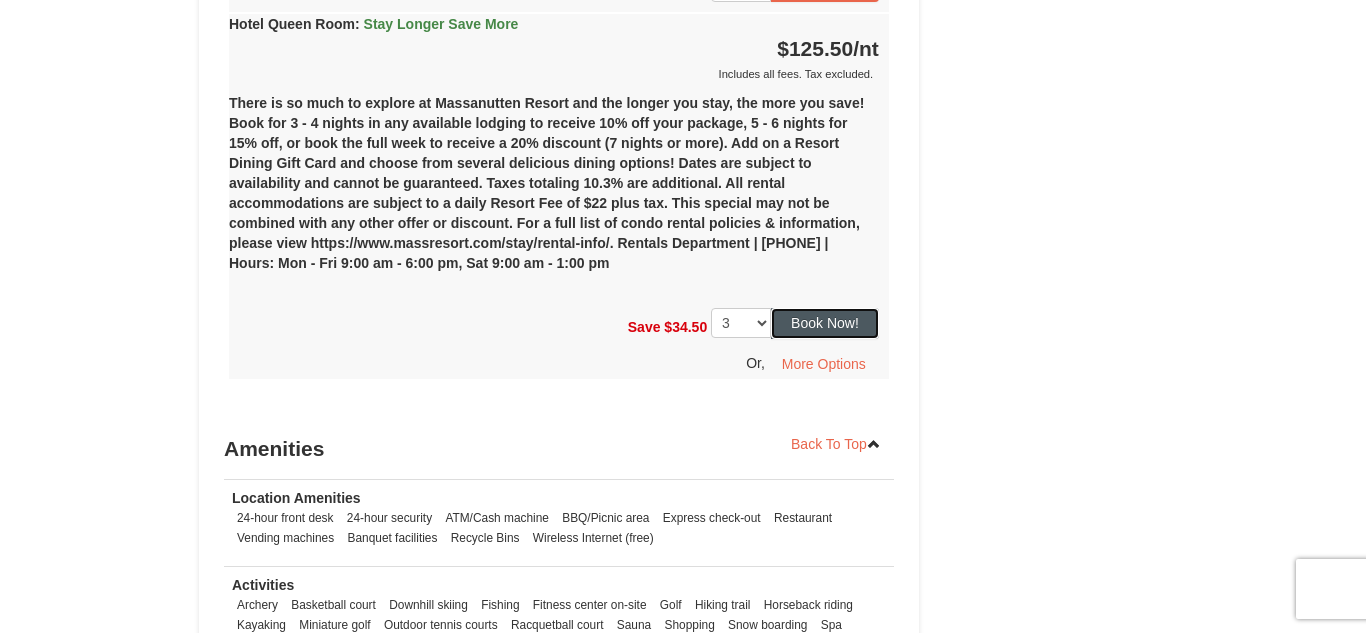 click on "Book Now!" at bounding box center (825, 323) 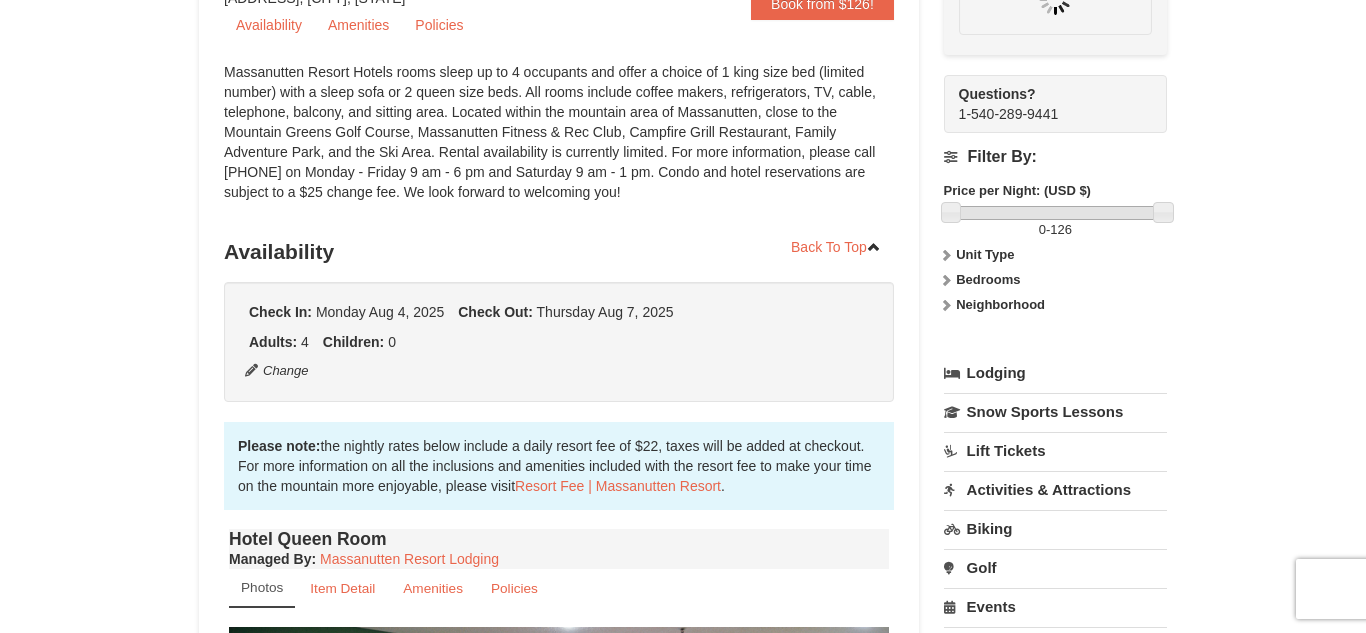 scroll, scrollTop: 195, scrollLeft: 0, axis: vertical 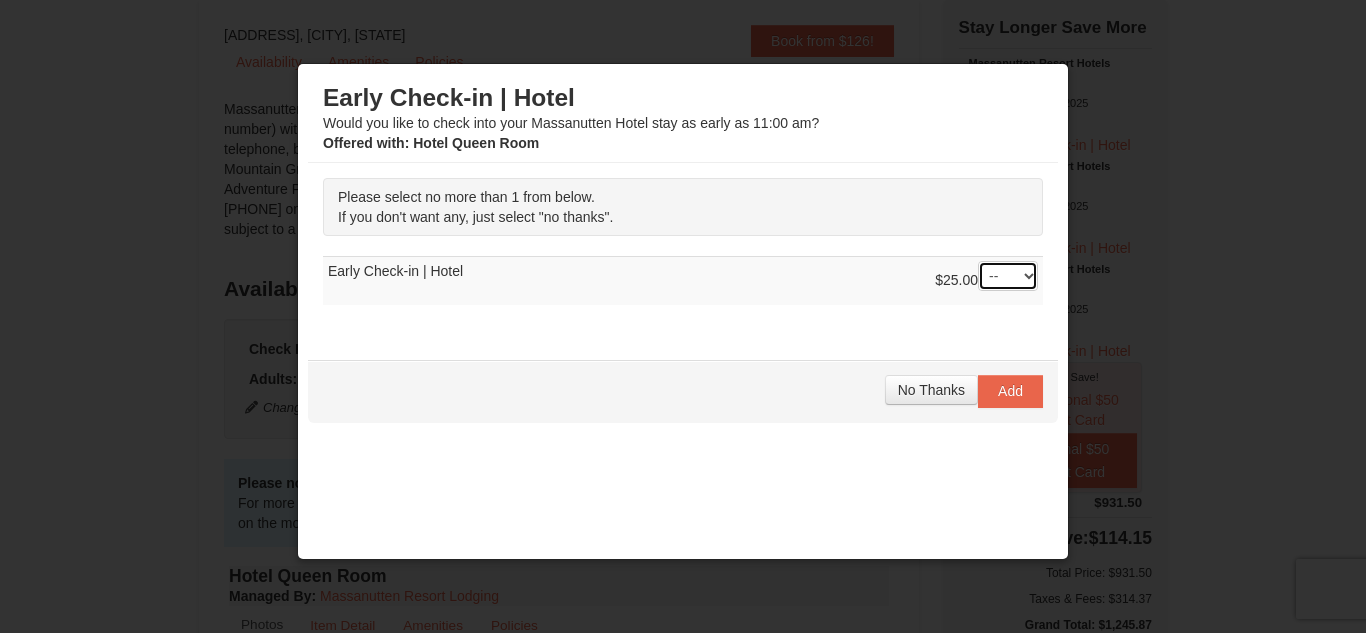 click on "--
01" at bounding box center (1008, 276) 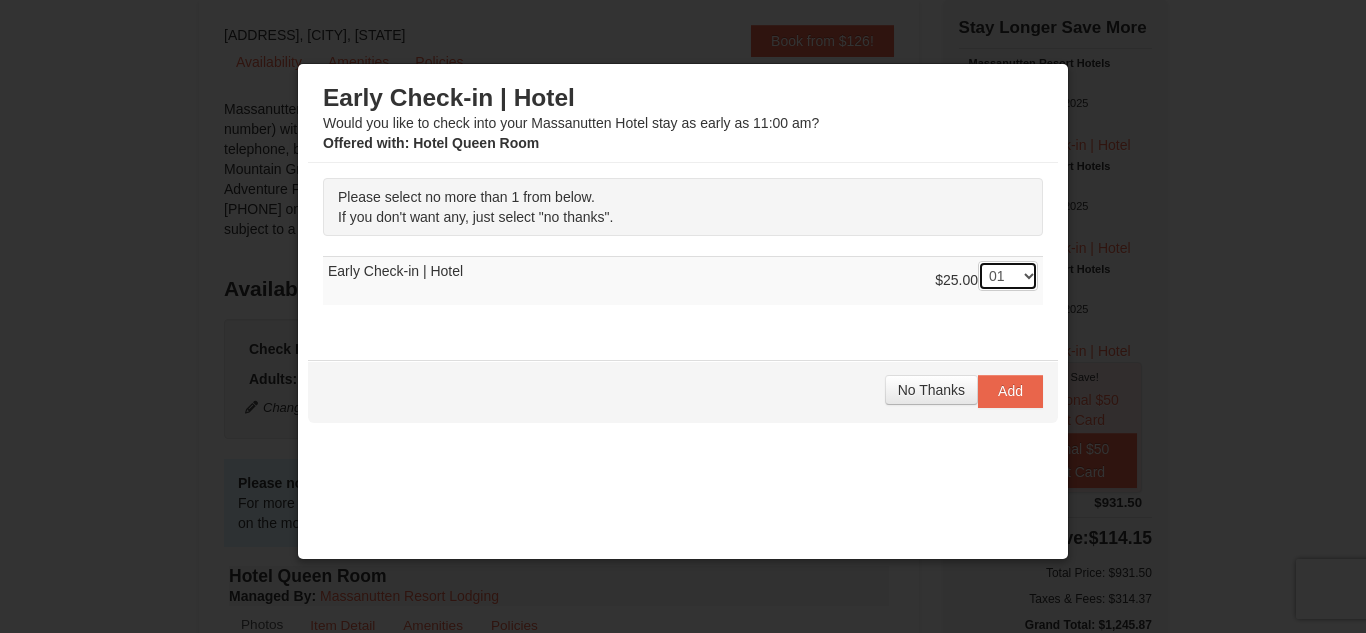 click on "--
01" at bounding box center (1008, 276) 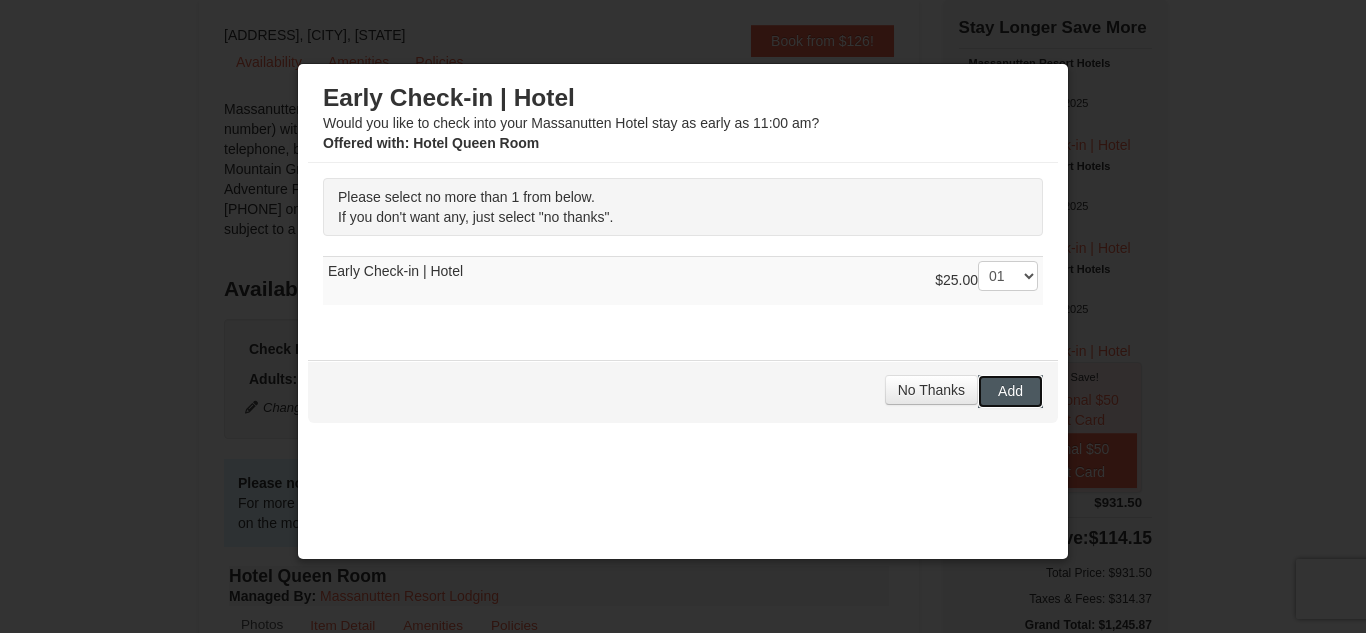 click on "Add" at bounding box center (1010, 391) 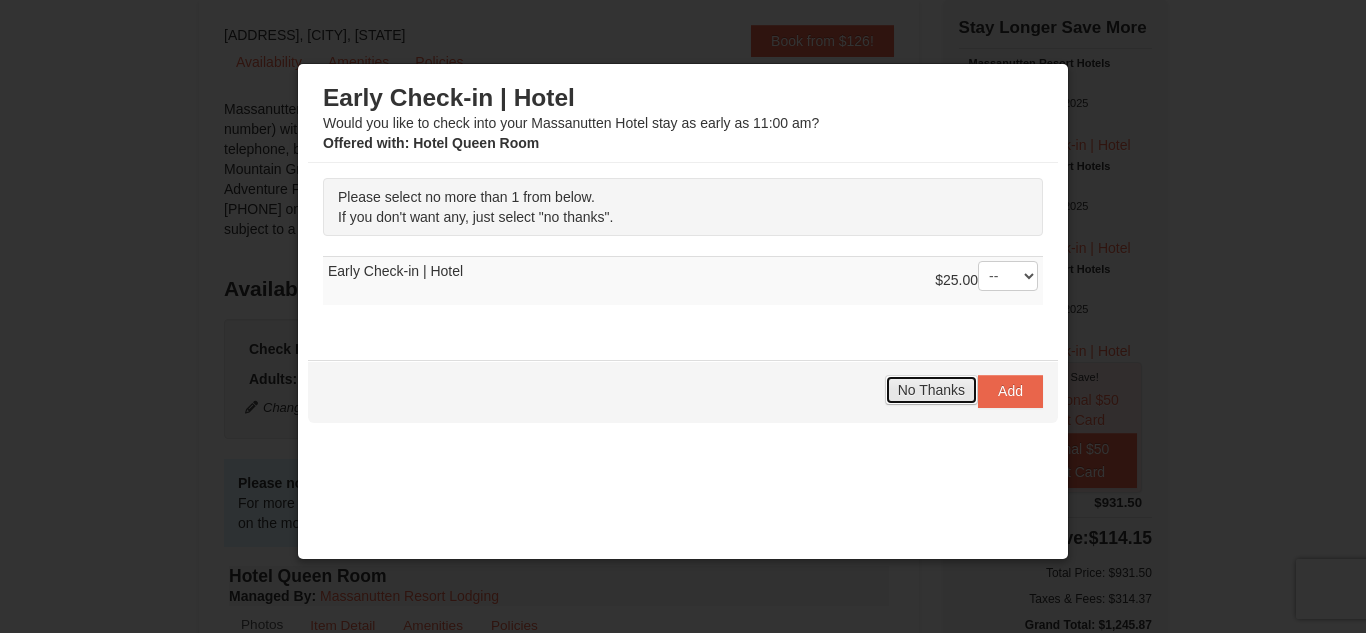 click on "No Thanks" at bounding box center (931, 390) 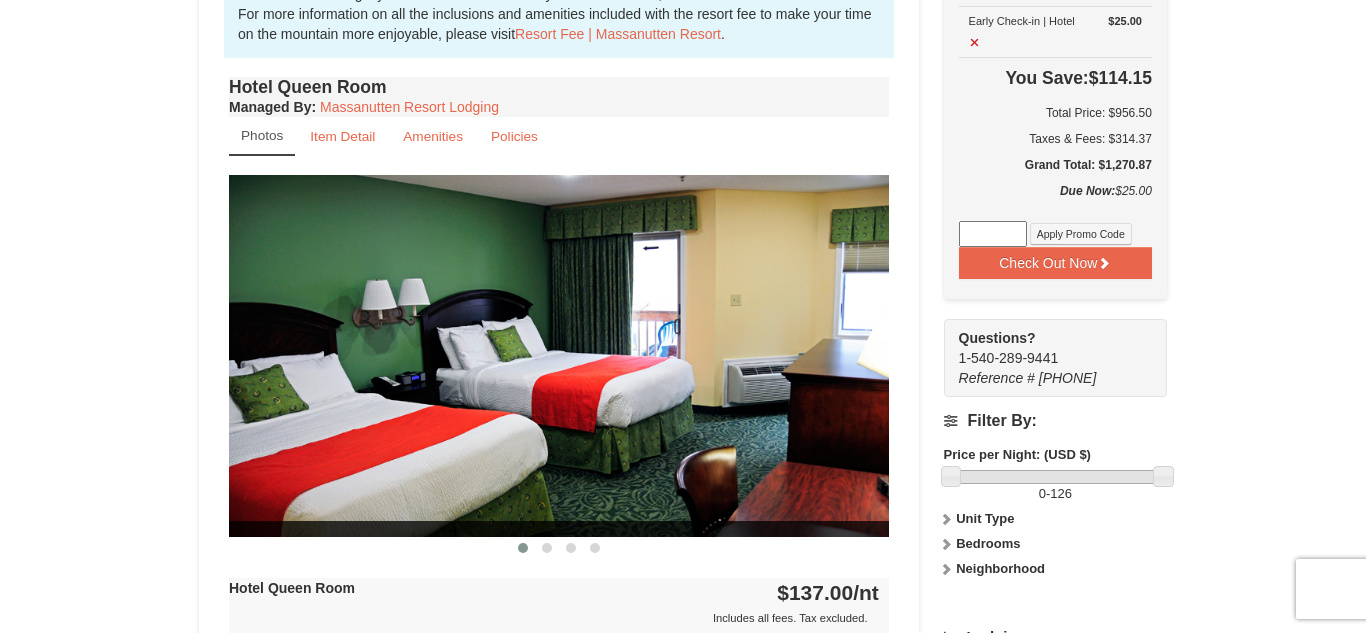 scroll, scrollTop: 688, scrollLeft: 0, axis: vertical 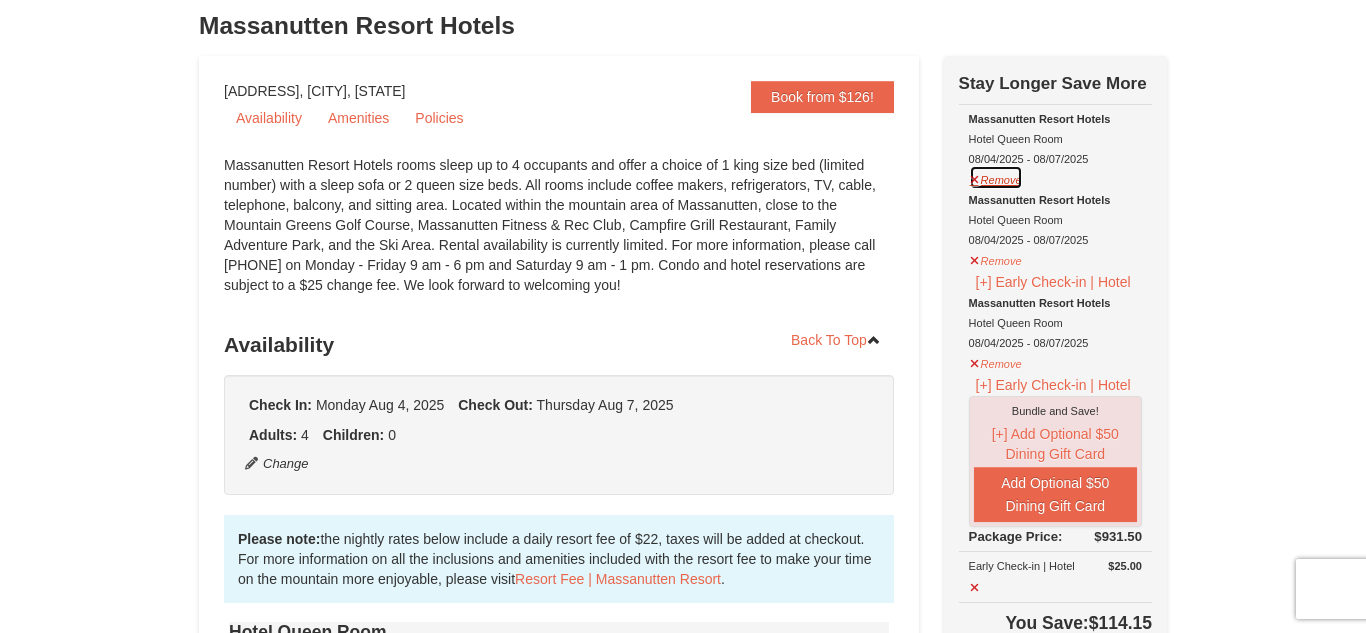 click on "Remove" at bounding box center (996, 177) 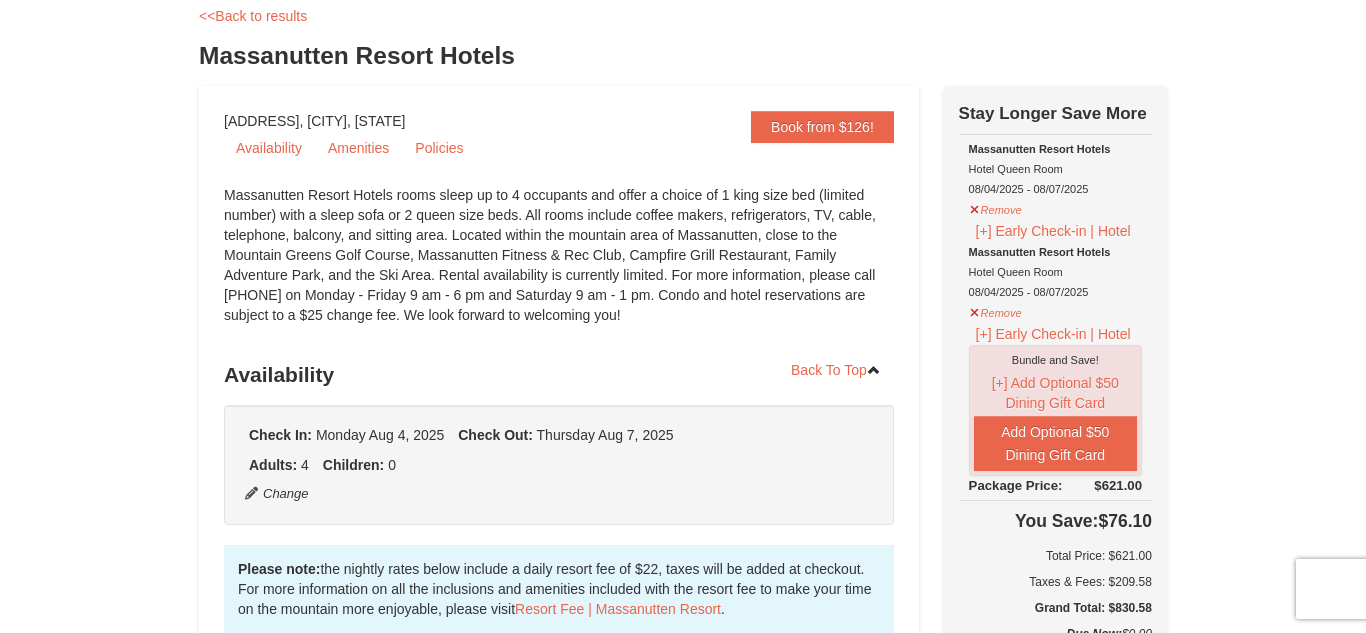 scroll, scrollTop: 105, scrollLeft: 0, axis: vertical 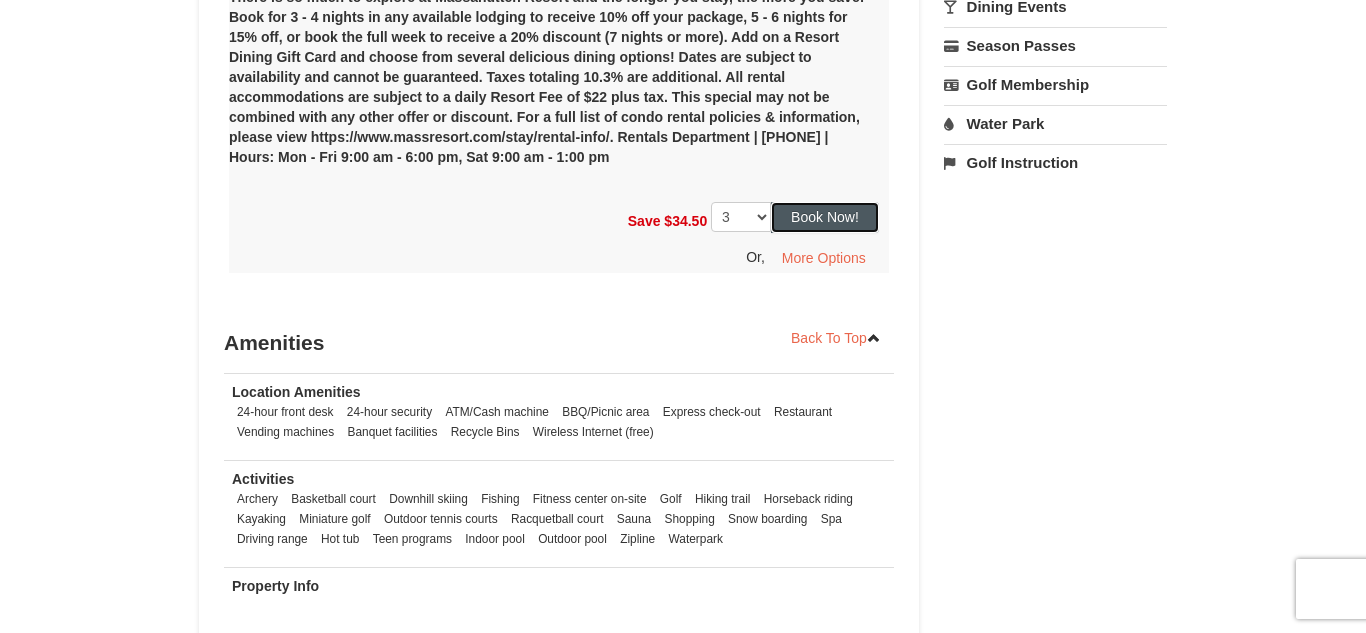 click on "Book Now!" at bounding box center (825, 217) 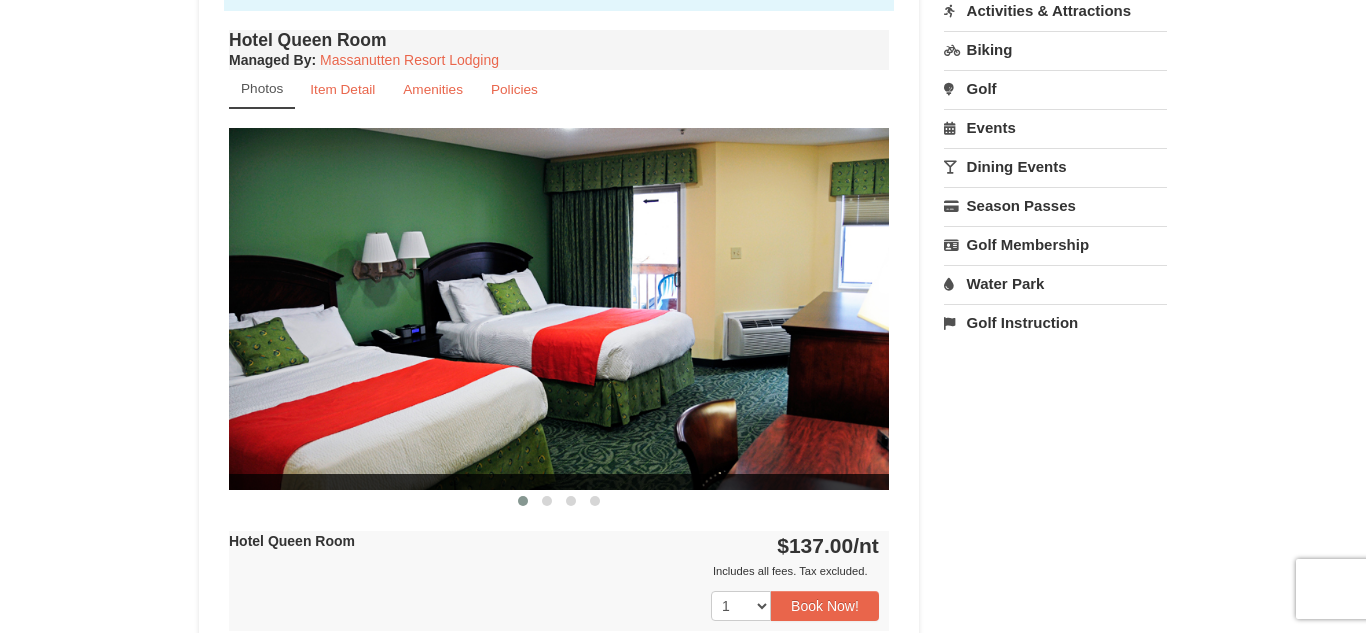 scroll, scrollTop: 195, scrollLeft: 0, axis: vertical 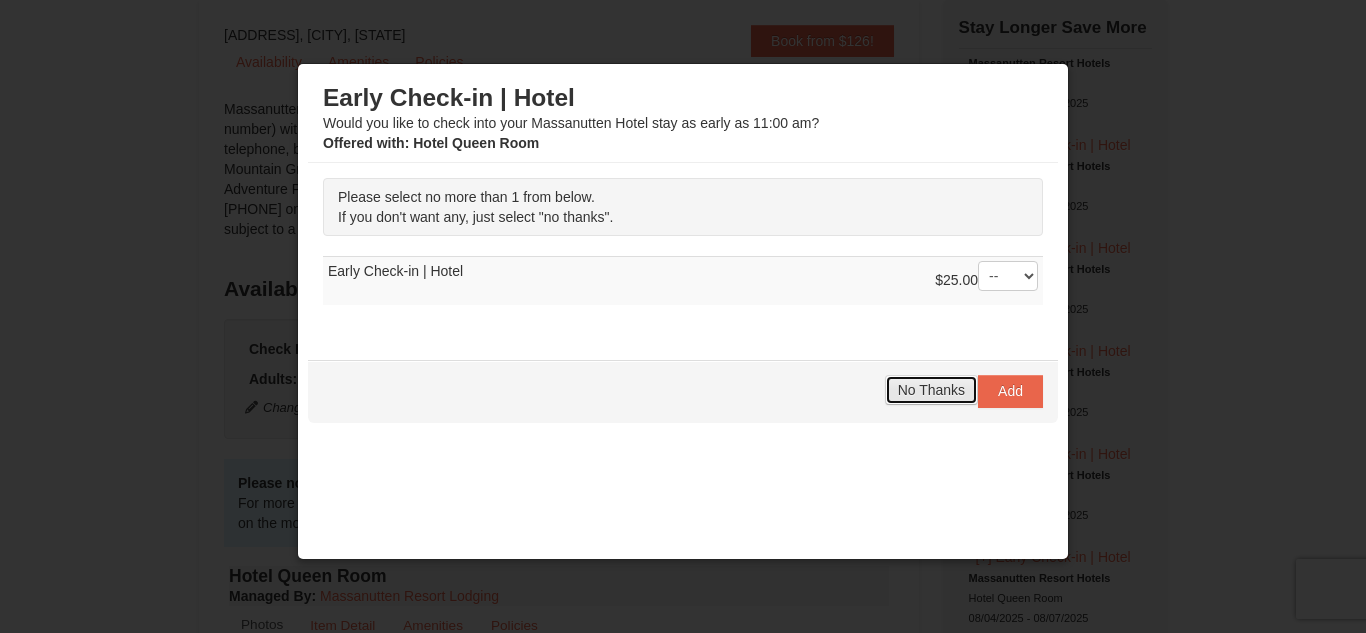 click on "No Thanks" at bounding box center (931, 390) 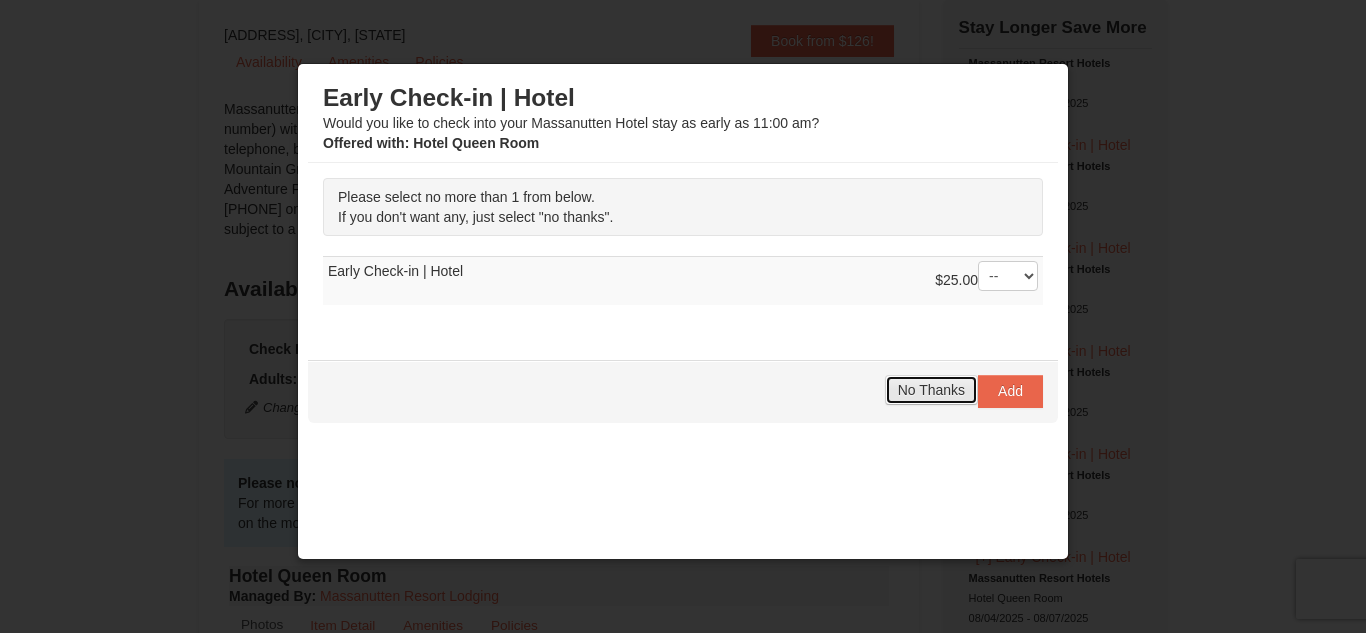 click on "No Thanks" at bounding box center (931, 390) 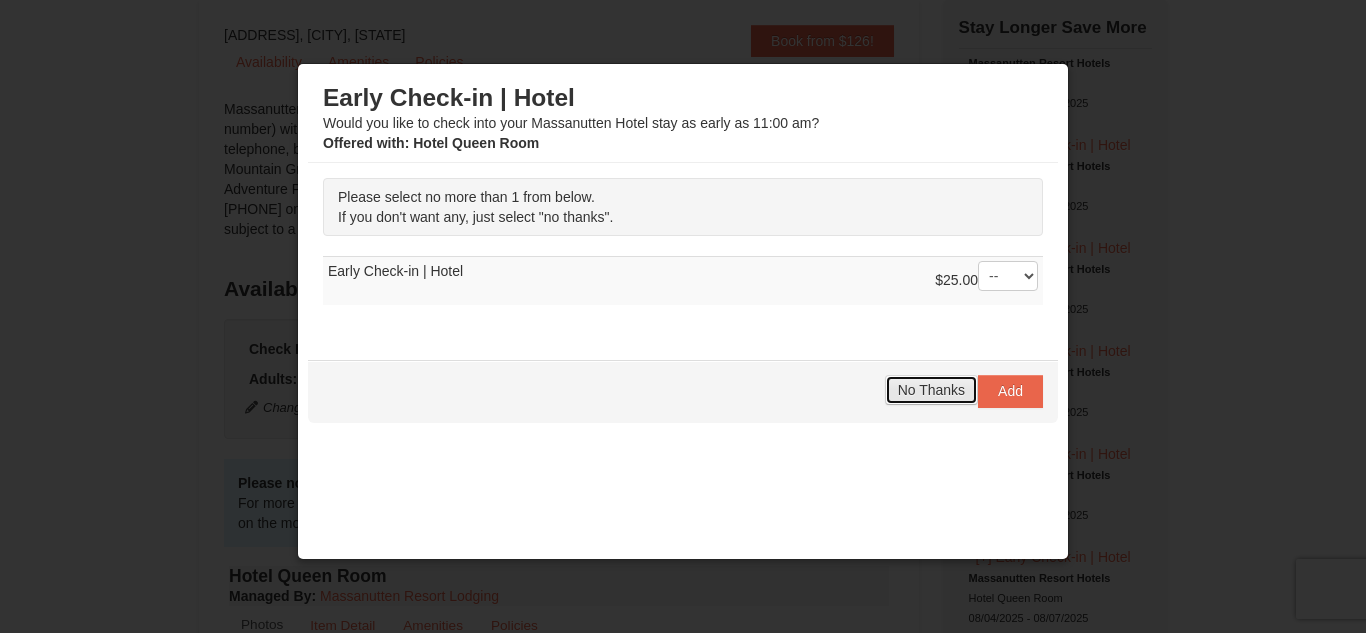 click on "No Thanks" at bounding box center [931, 390] 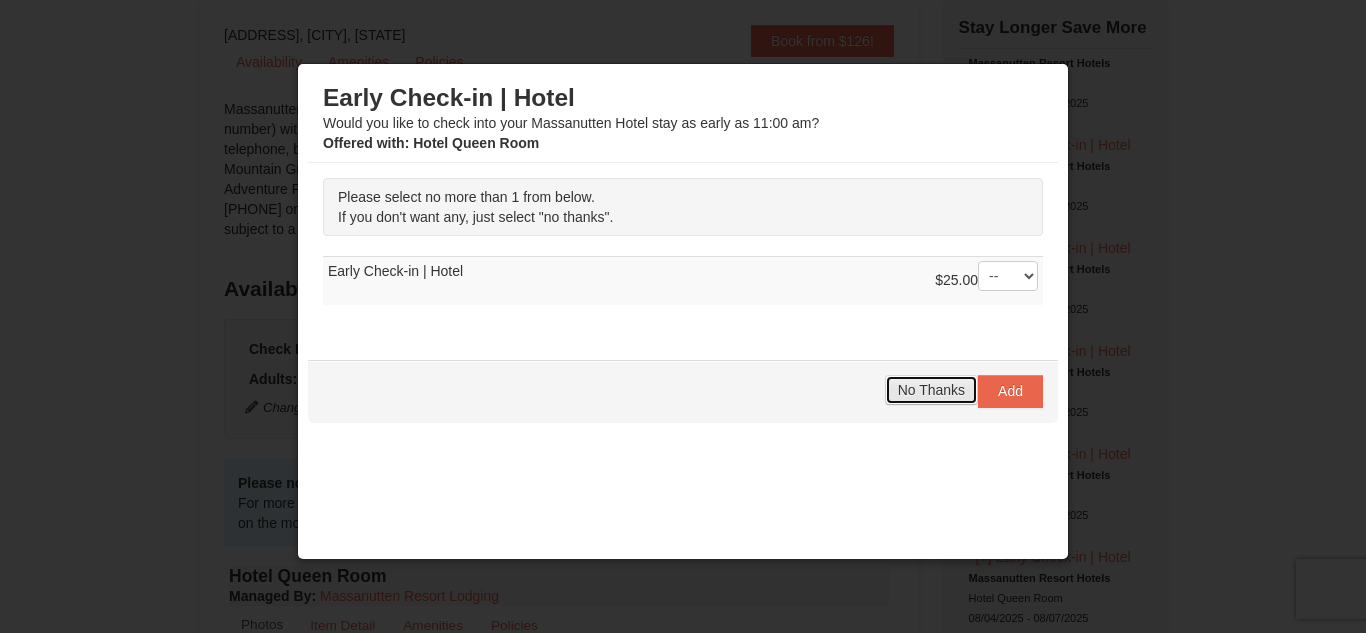 click on "No Thanks" at bounding box center [931, 390] 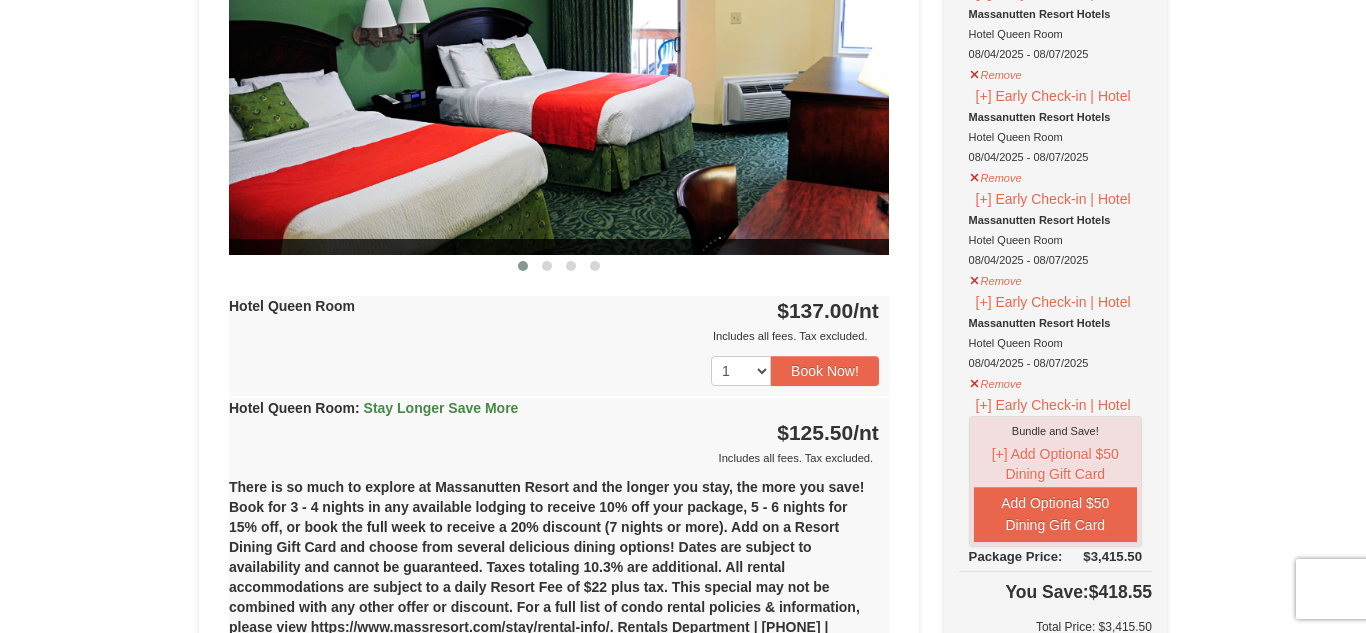 scroll, scrollTop: 971, scrollLeft: 0, axis: vertical 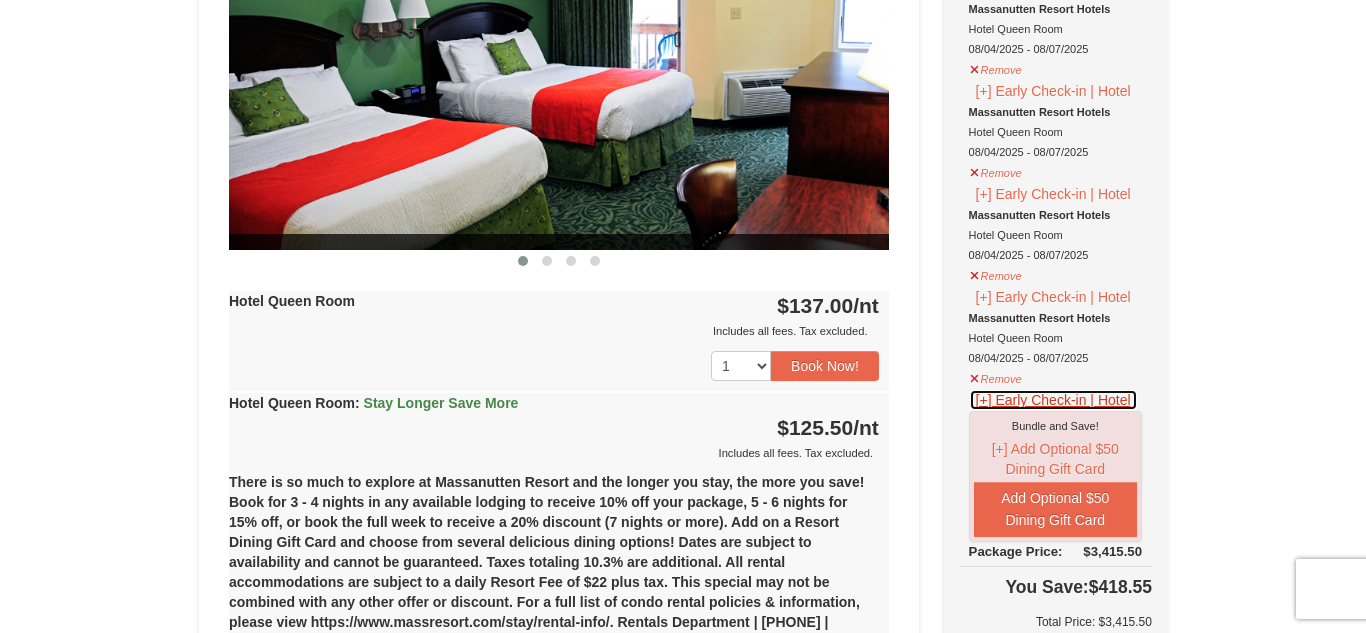 click on "[+] Early Check-in | Hotel" at bounding box center (1053, -631) 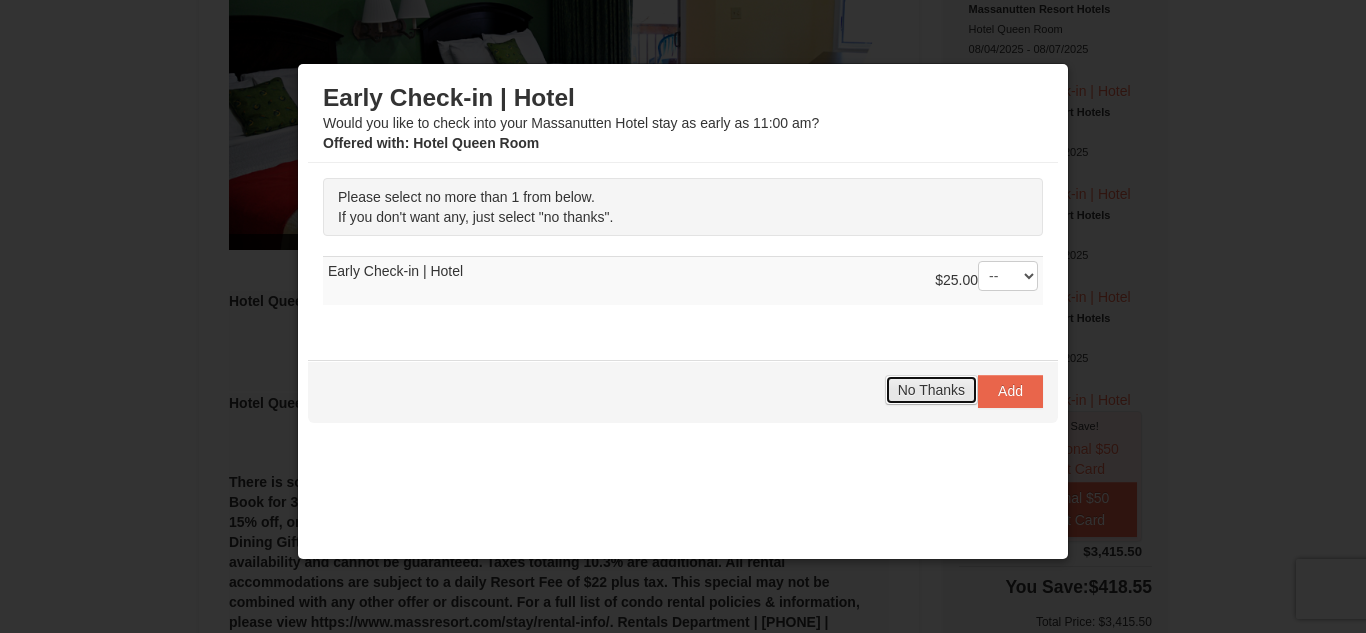 click on "No Thanks" at bounding box center [931, 390] 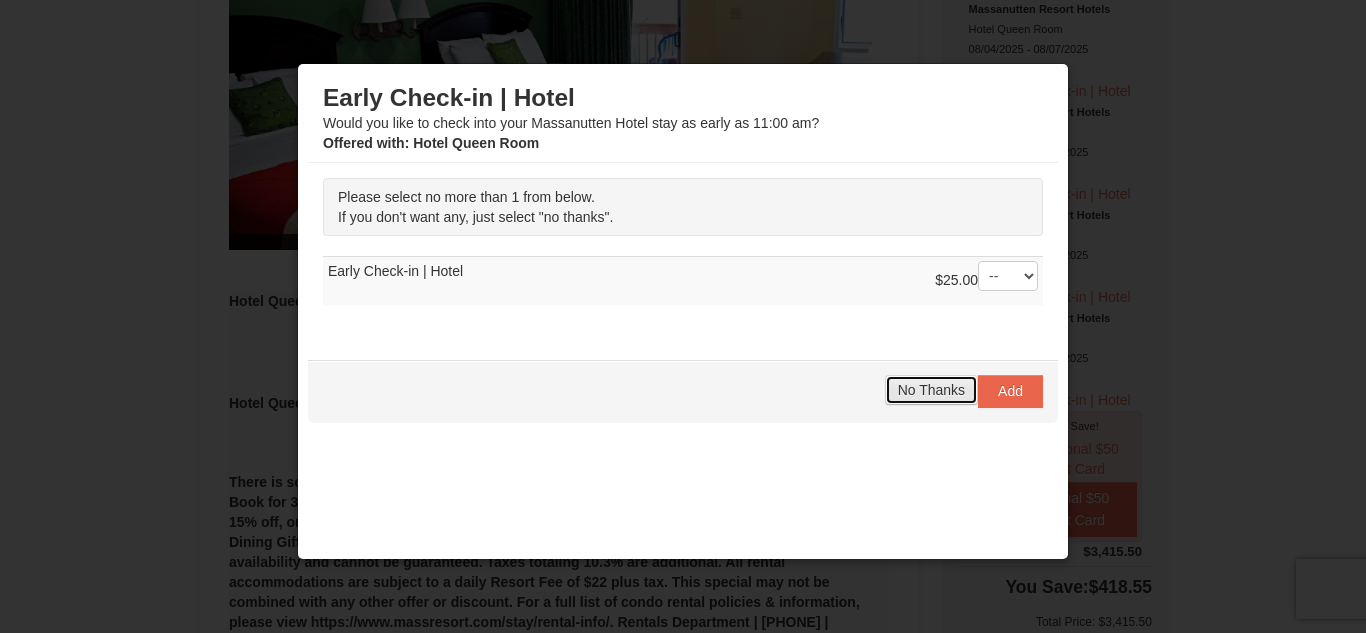 click on "No Thanks" at bounding box center (931, 390) 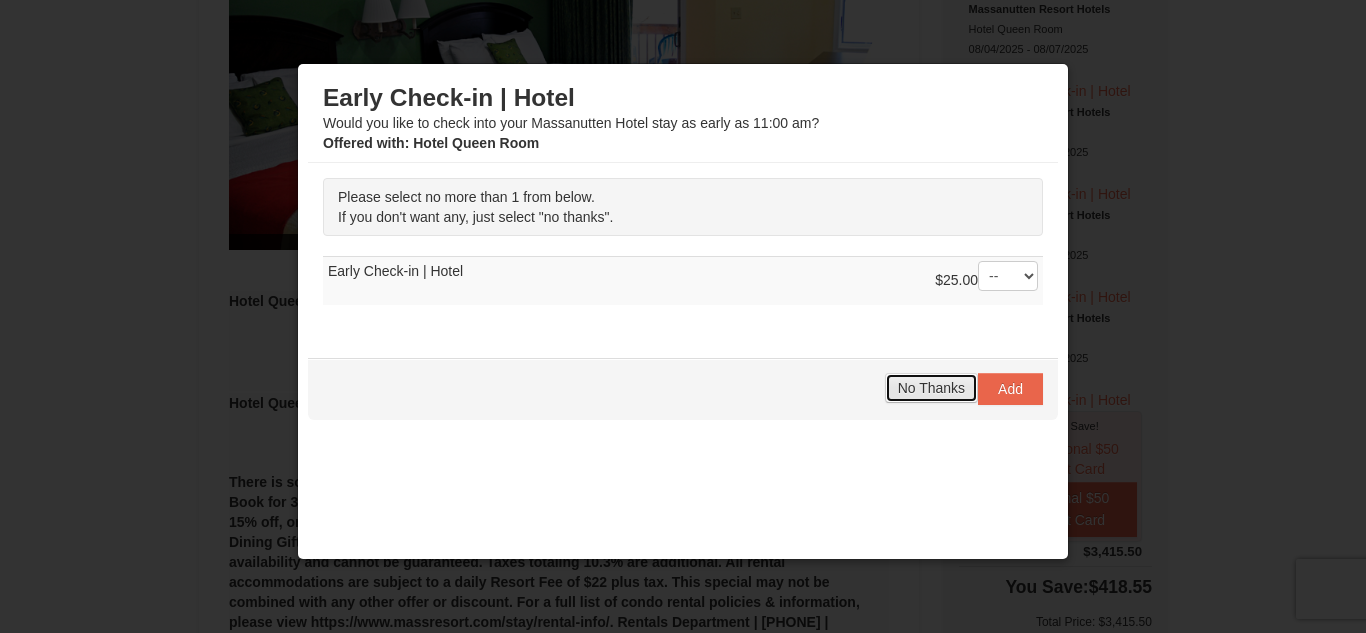 click on "No Thanks" at bounding box center (931, 388) 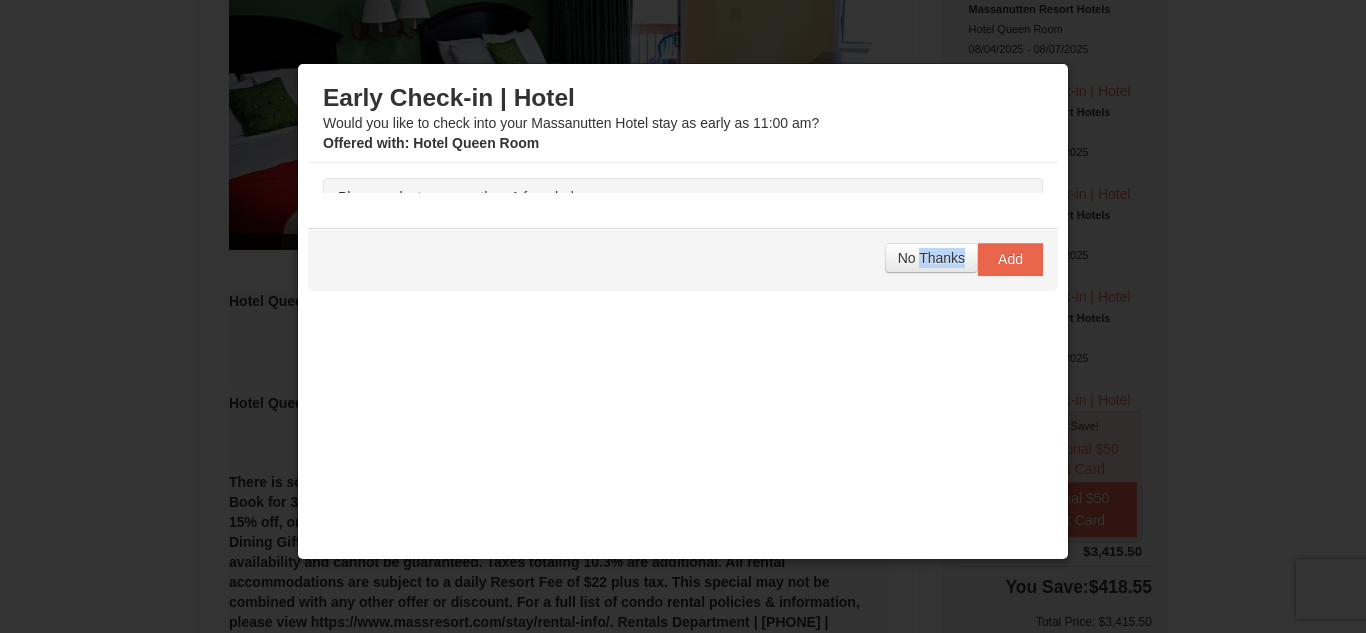 click on "Early Check-in | Hotel Would you like to check into your Massanutten Hotel stay as early as 11:00 am? Offered with : Hotel Queen Room" at bounding box center [683, 327] 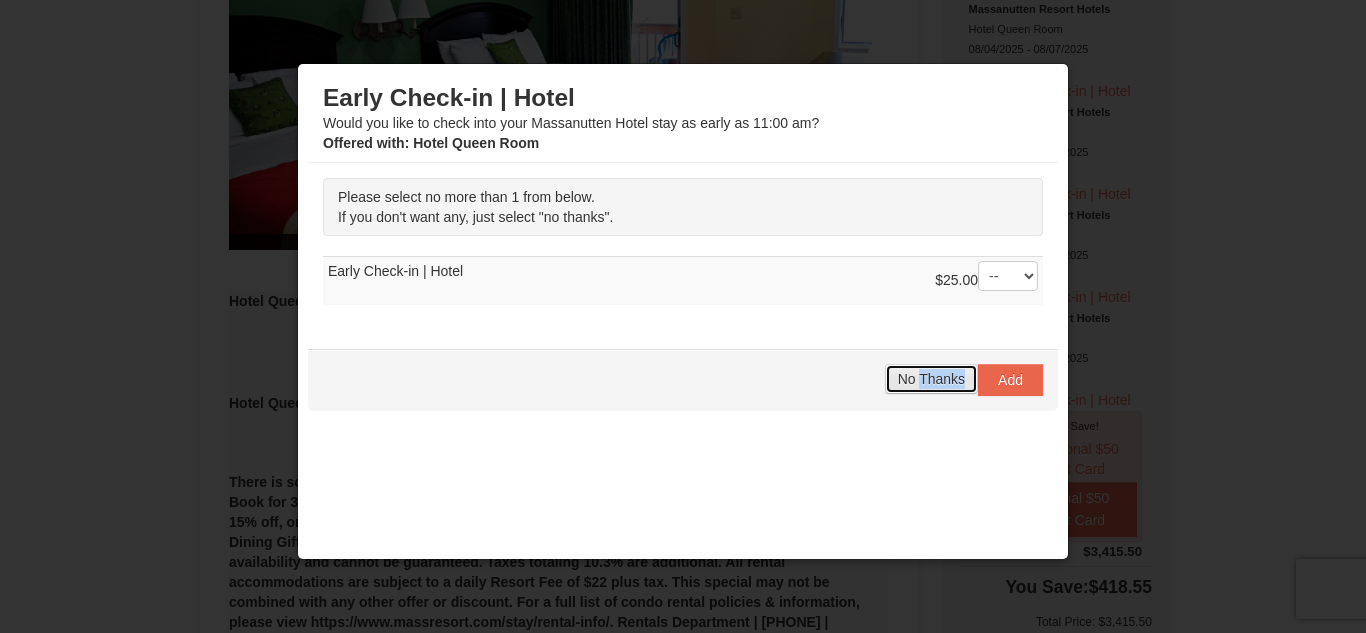 click on "No Thanks" at bounding box center (931, 379) 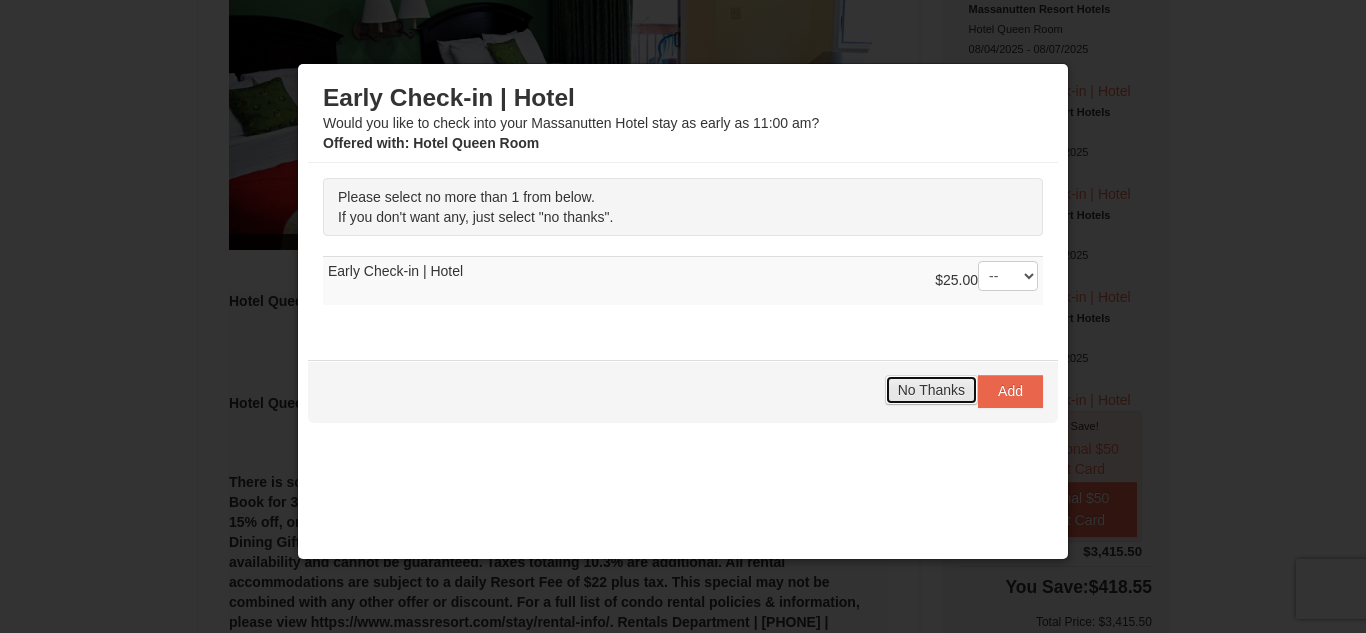 click on "No Thanks" at bounding box center [931, 390] 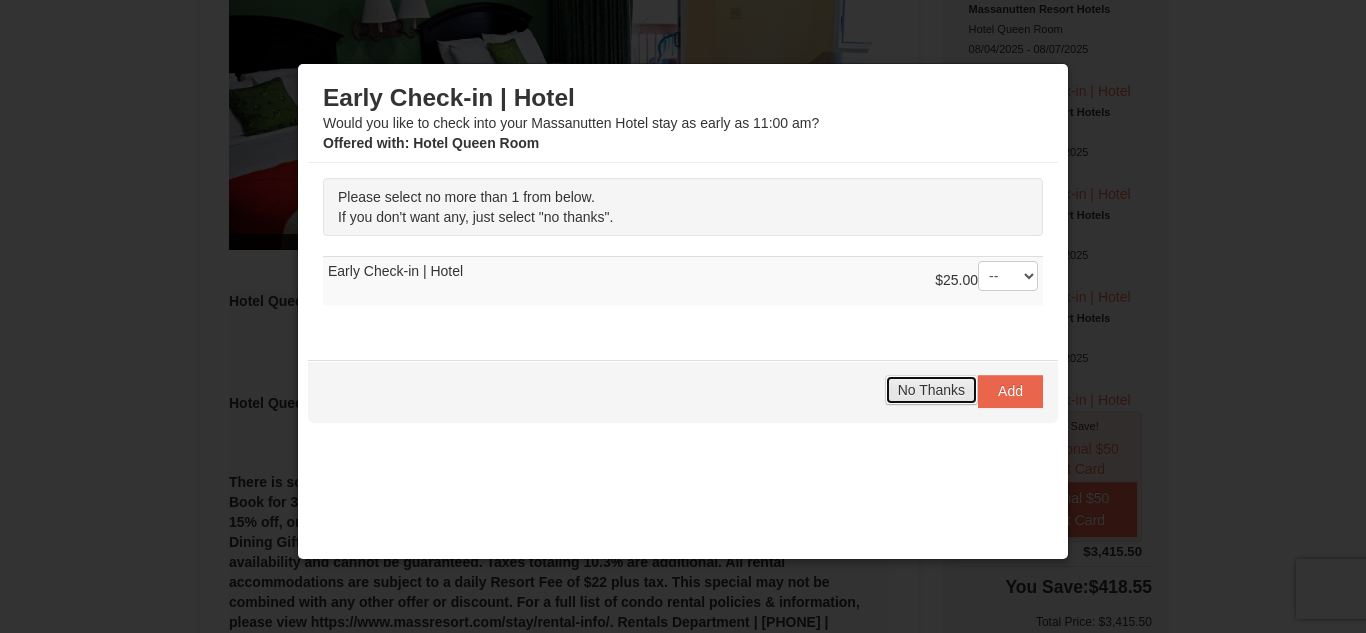 click on "No Thanks" at bounding box center [931, 390] 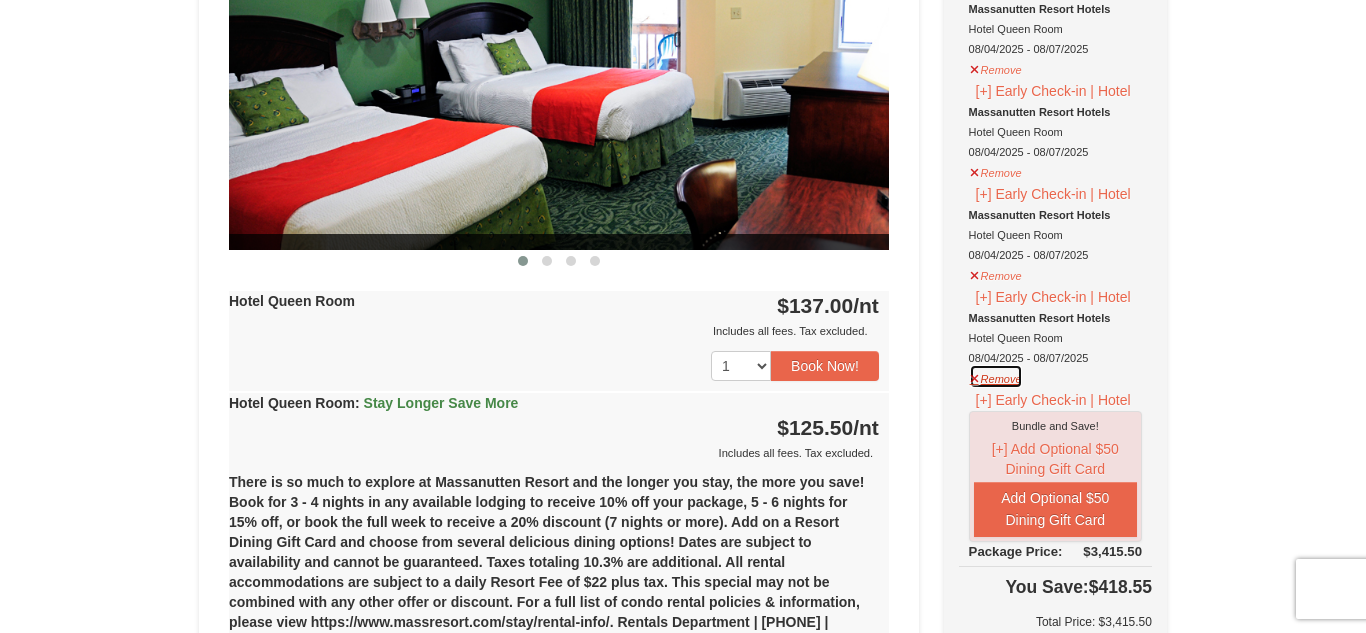 click on "Remove" at bounding box center [996, 376] 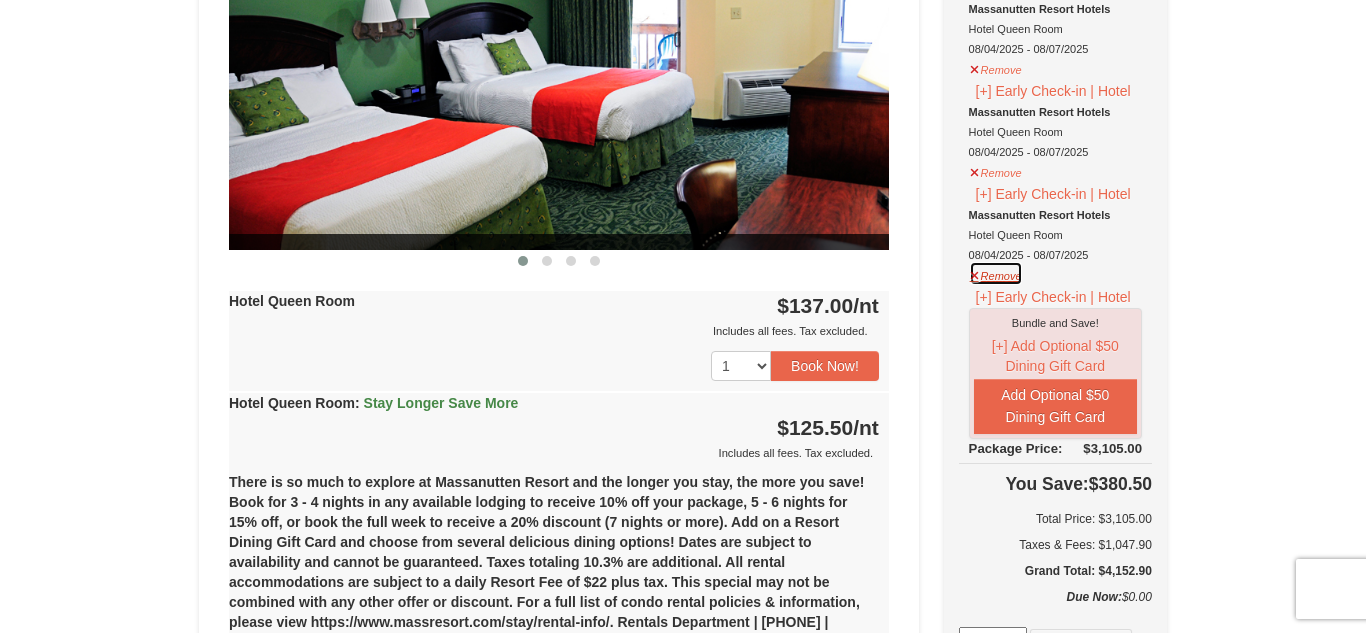 click on "Remove" at bounding box center [996, 273] 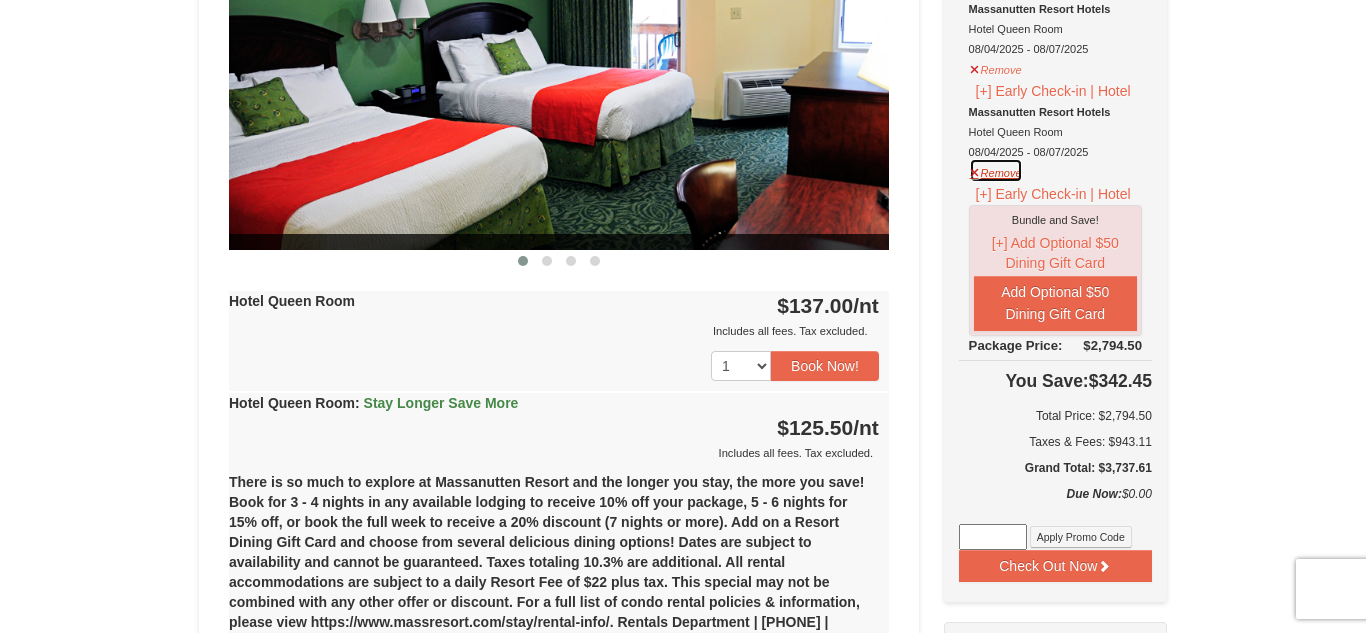 click on "Remove" at bounding box center (996, 170) 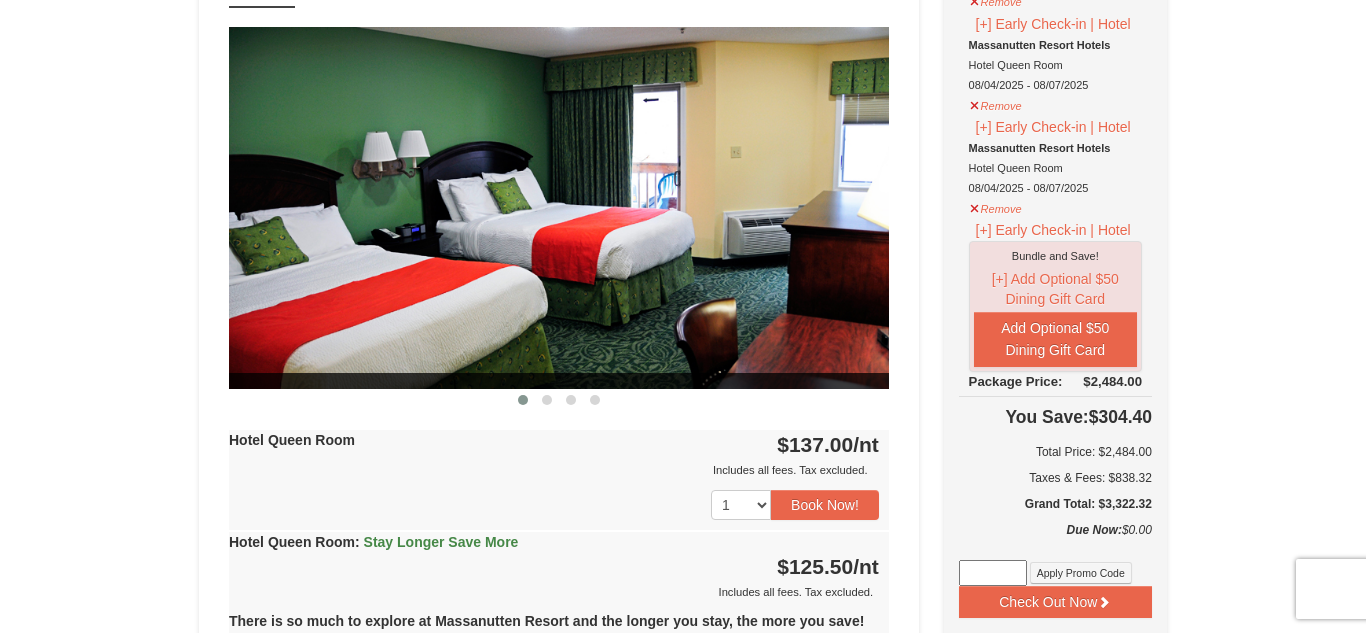 scroll, scrollTop: 836, scrollLeft: 0, axis: vertical 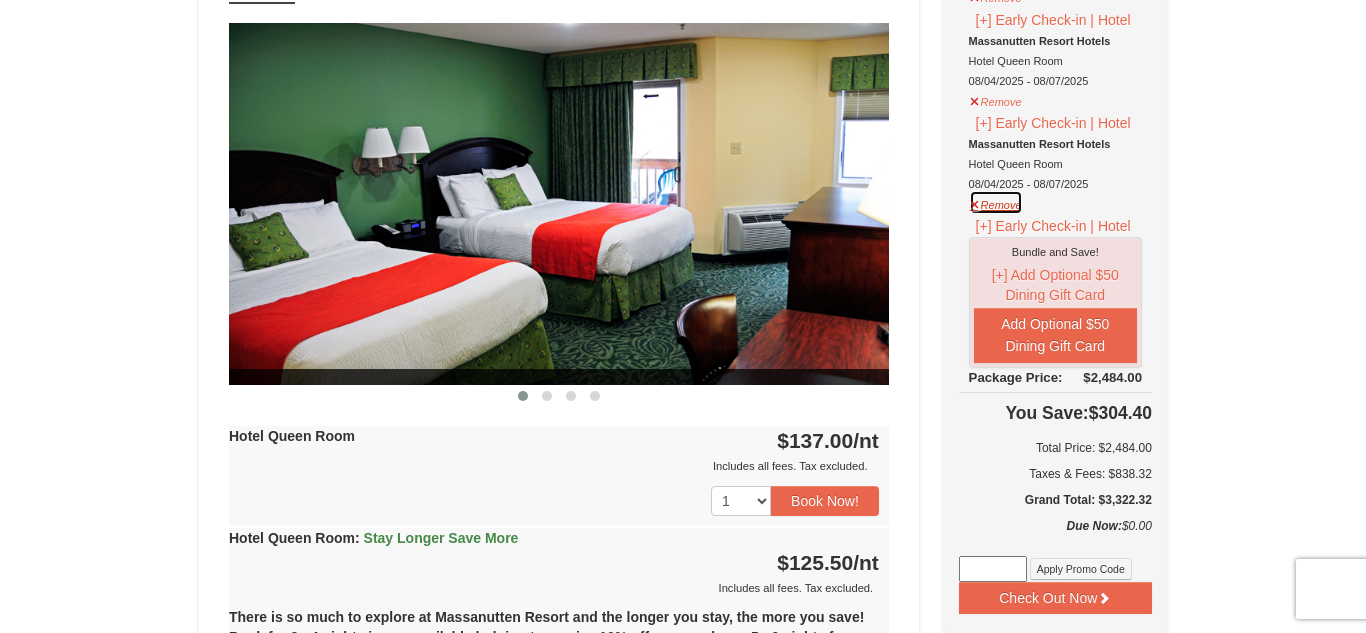 click on "Remove" at bounding box center [996, 202] 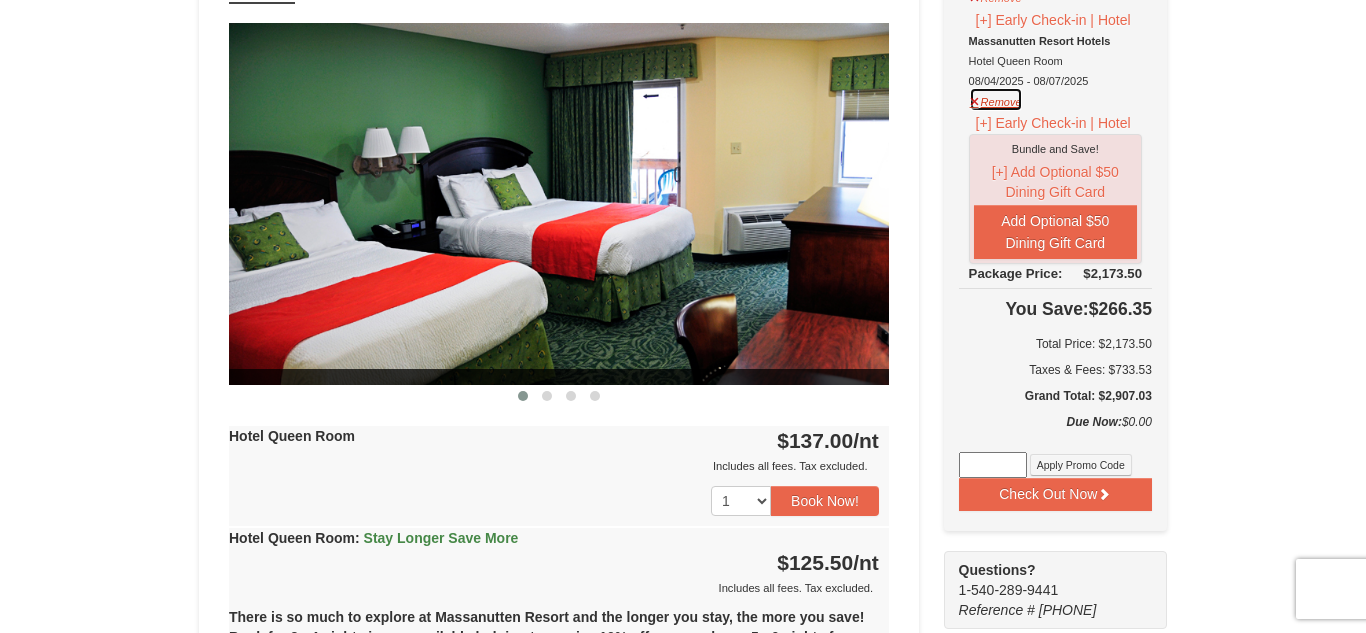 click on "Remove" at bounding box center [996, 99] 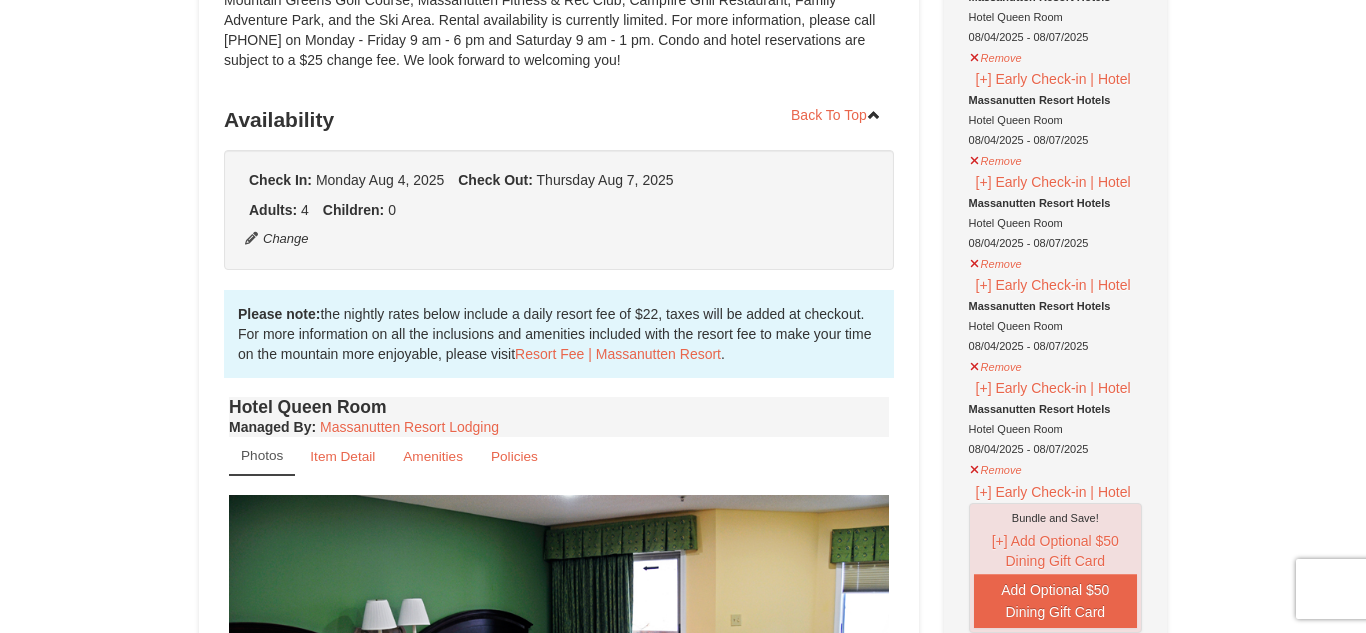 scroll, scrollTop: 359, scrollLeft: 0, axis: vertical 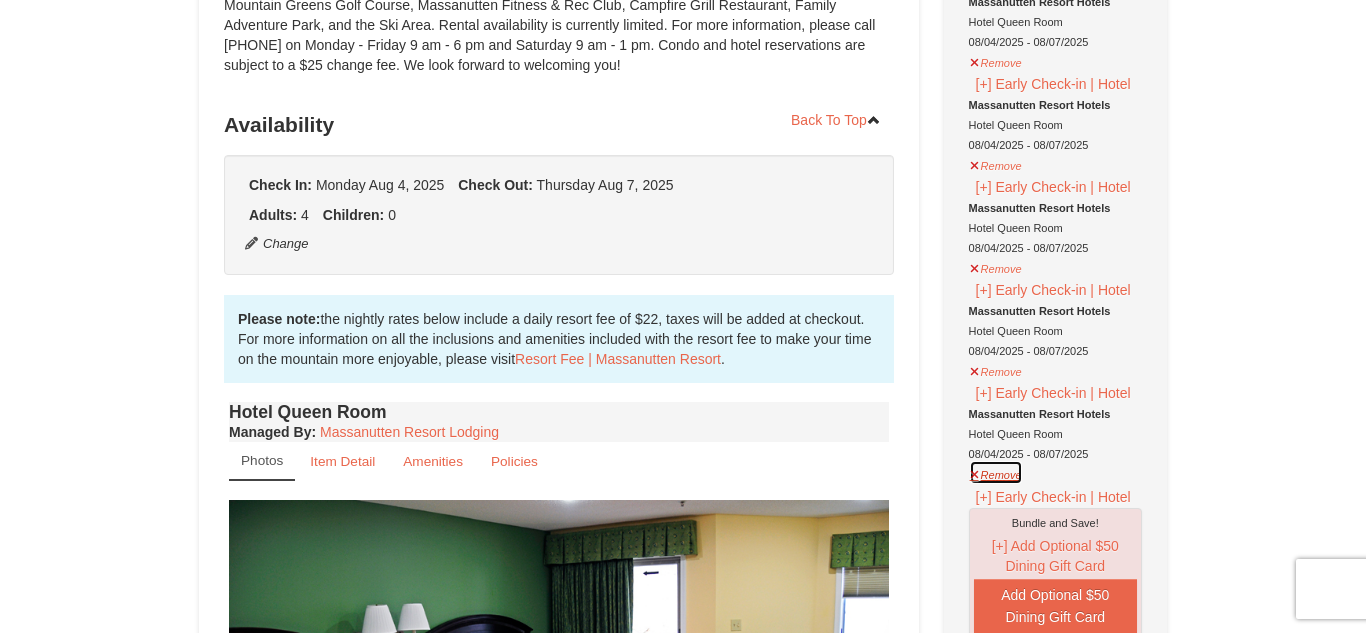 click on "Remove" at bounding box center [996, 472] 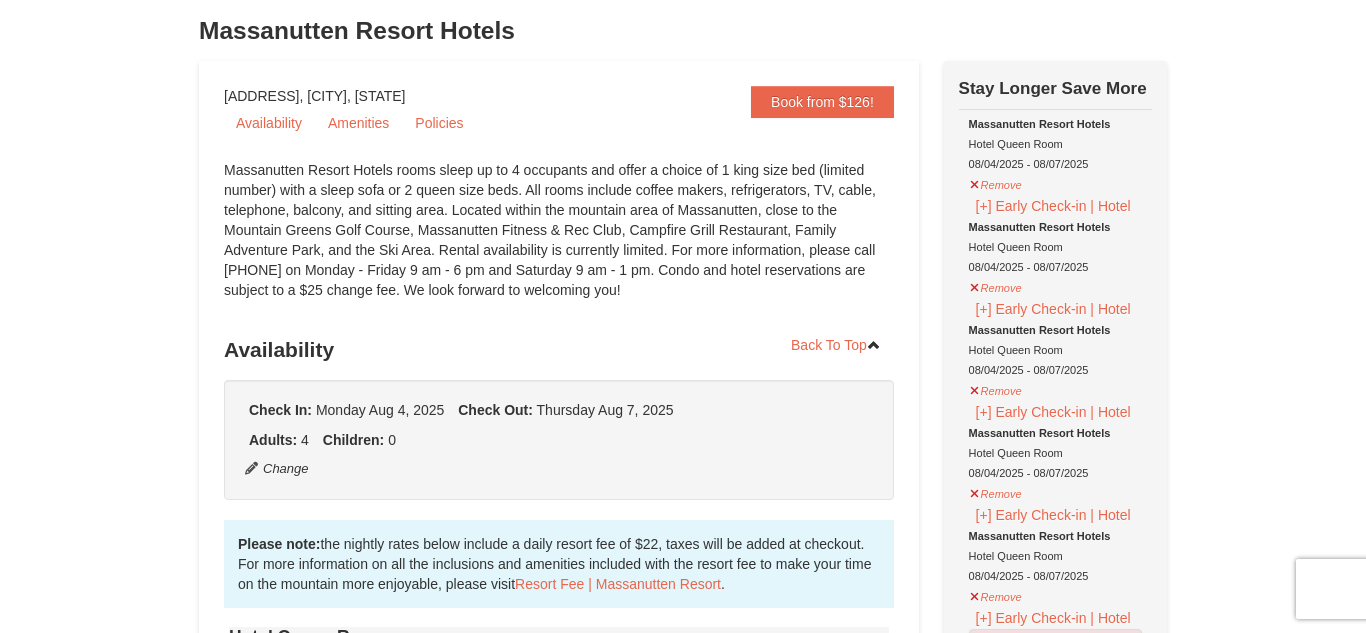 scroll, scrollTop: 138, scrollLeft: 0, axis: vertical 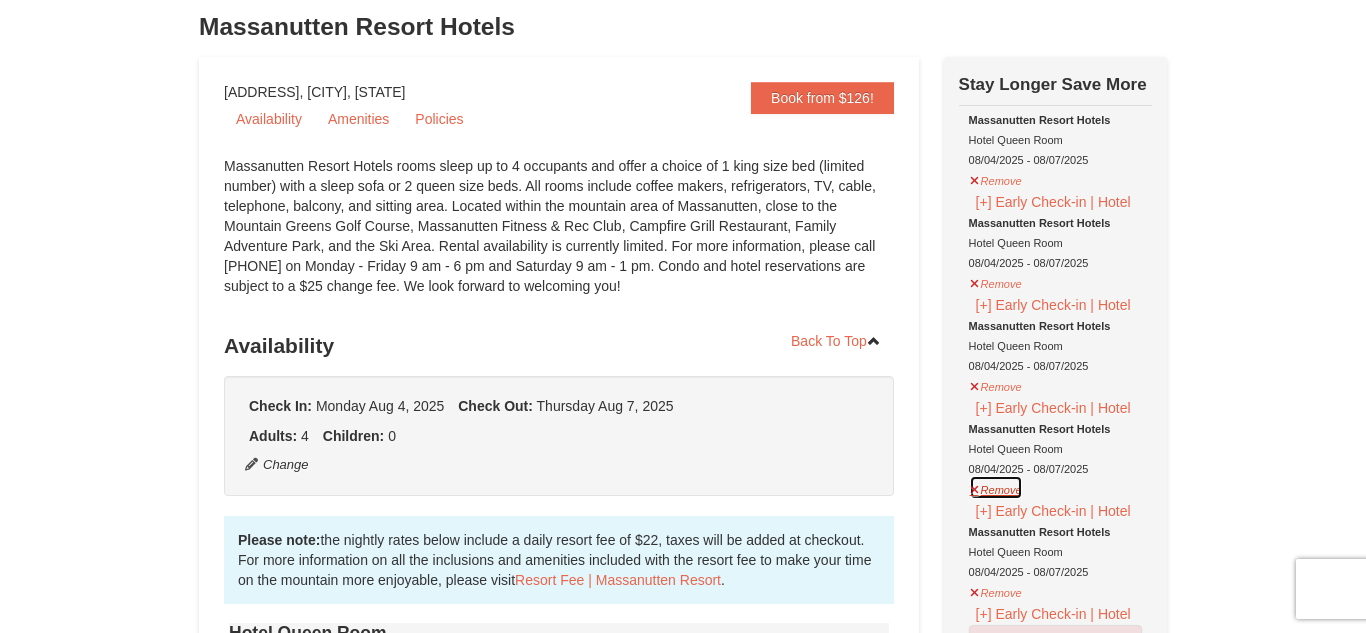 click on "Remove" at bounding box center (996, 487) 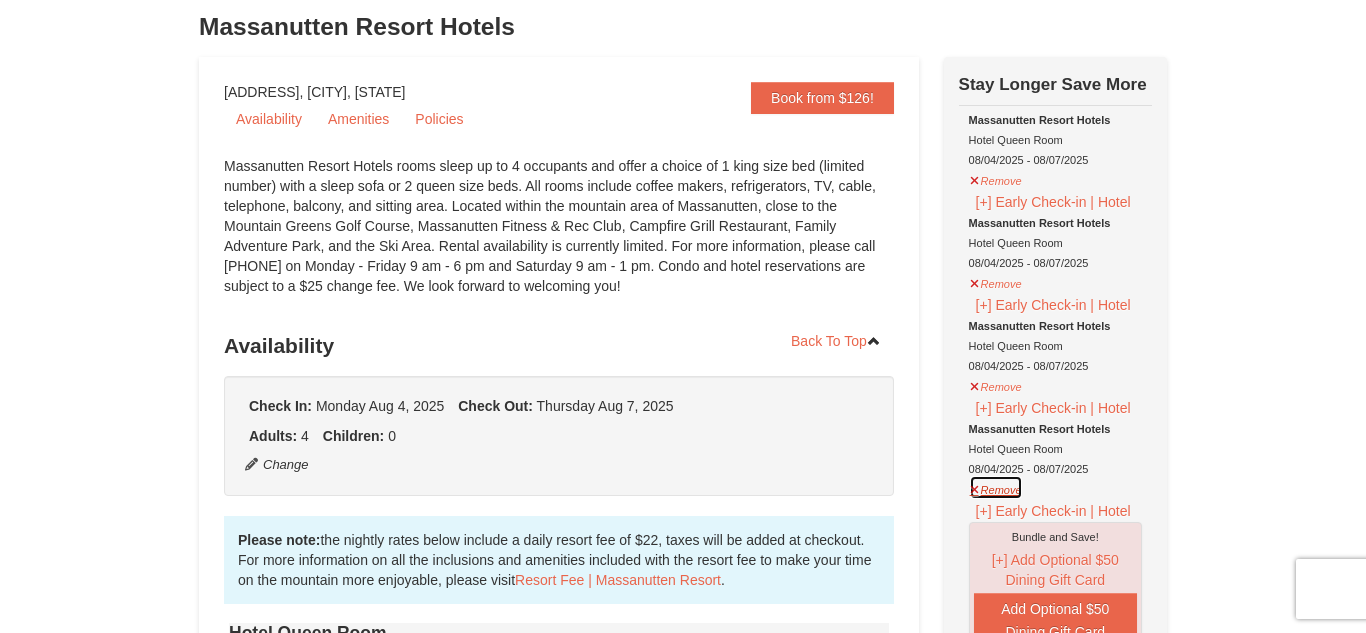 click on "Remove" at bounding box center [996, 487] 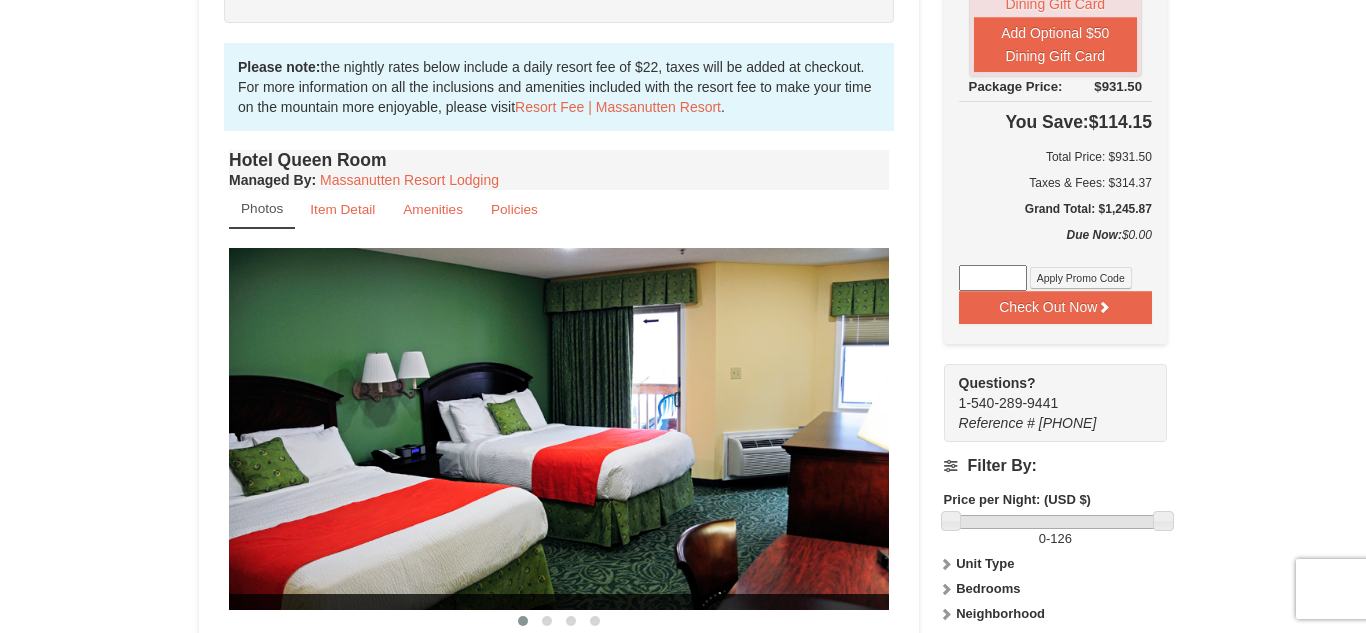 scroll, scrollTop: 517, scrollLeft: 0, axis: vertical 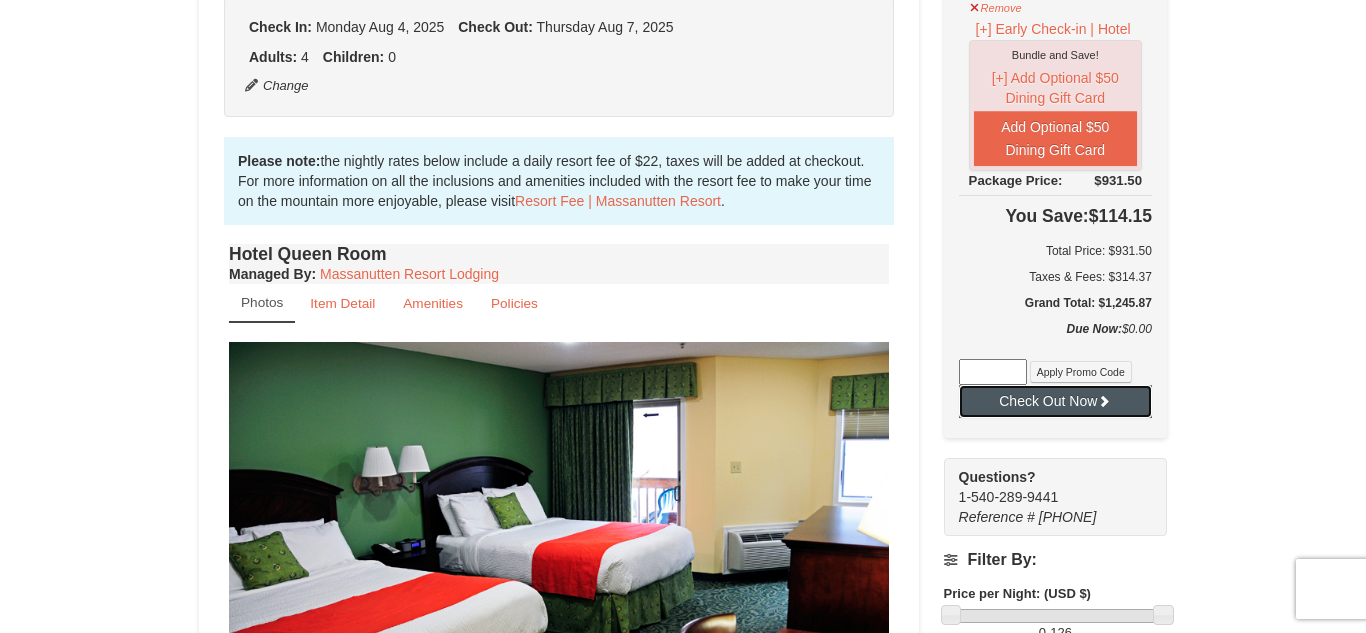 click on "Check Out Now" at bounding box center [1055, 401] 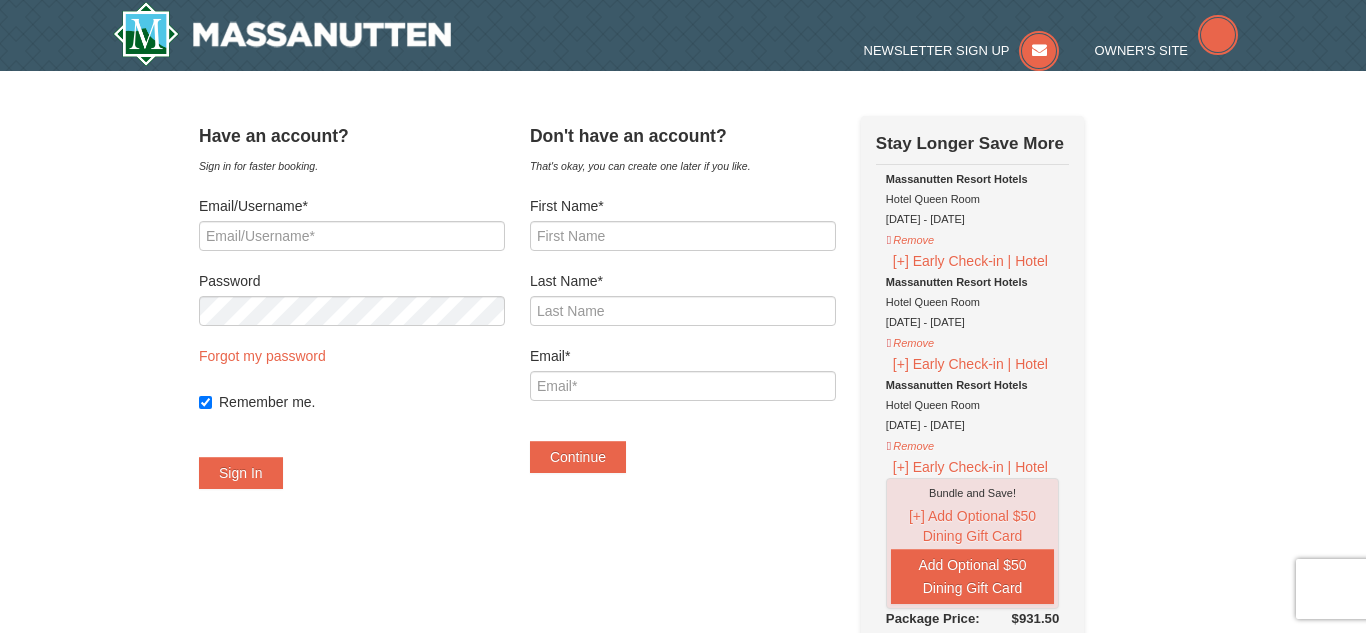 scroll, scrollTop: 0, scrollLeft: 0, axis: both 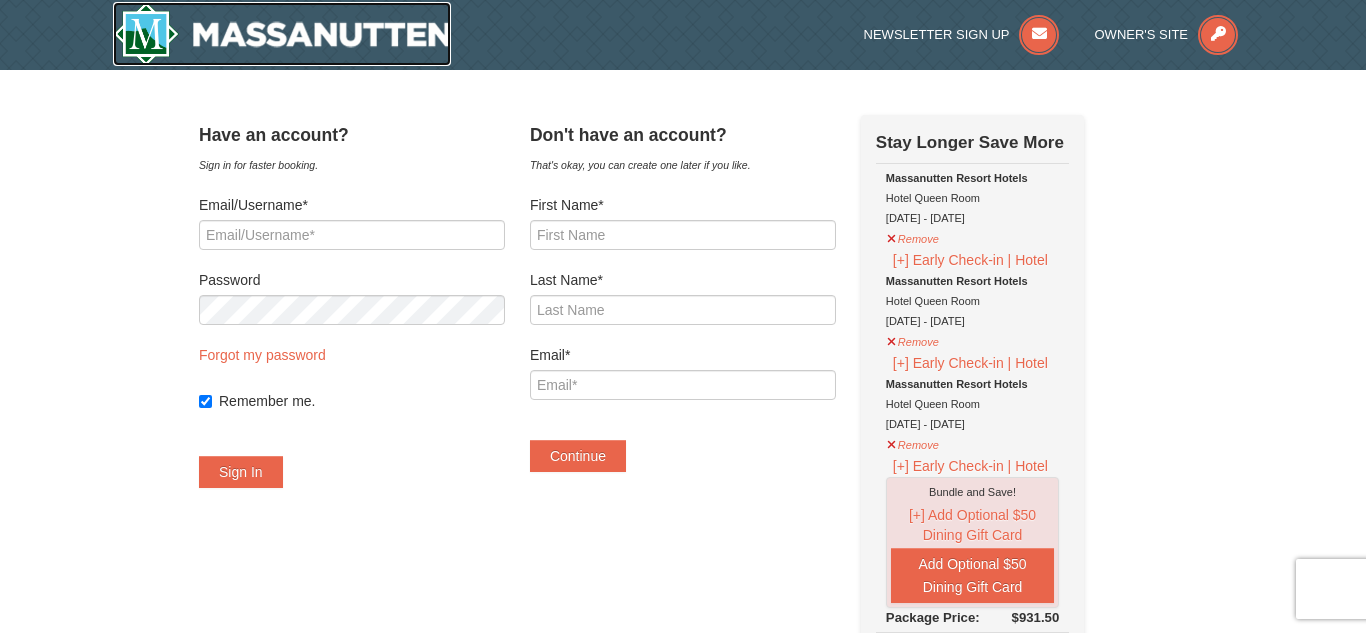 click at bounding box center (282, 34) 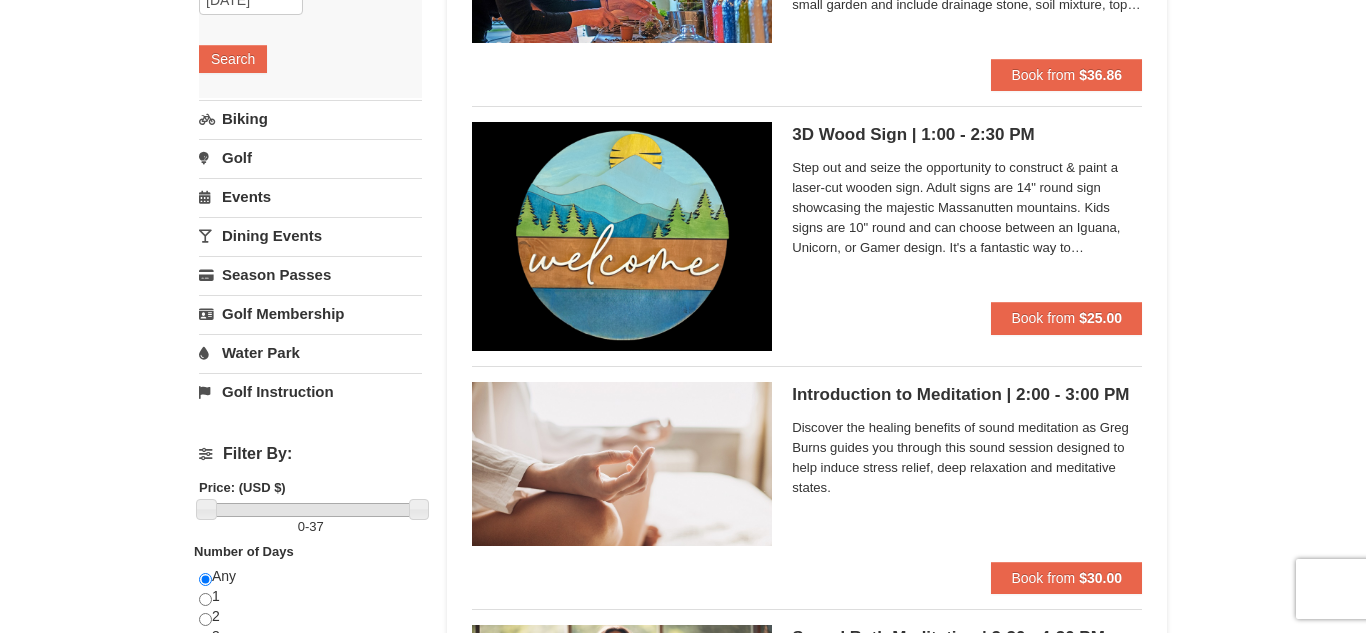 scroll, scrollTop: 354, scrollLeft: 0, axis: vertical 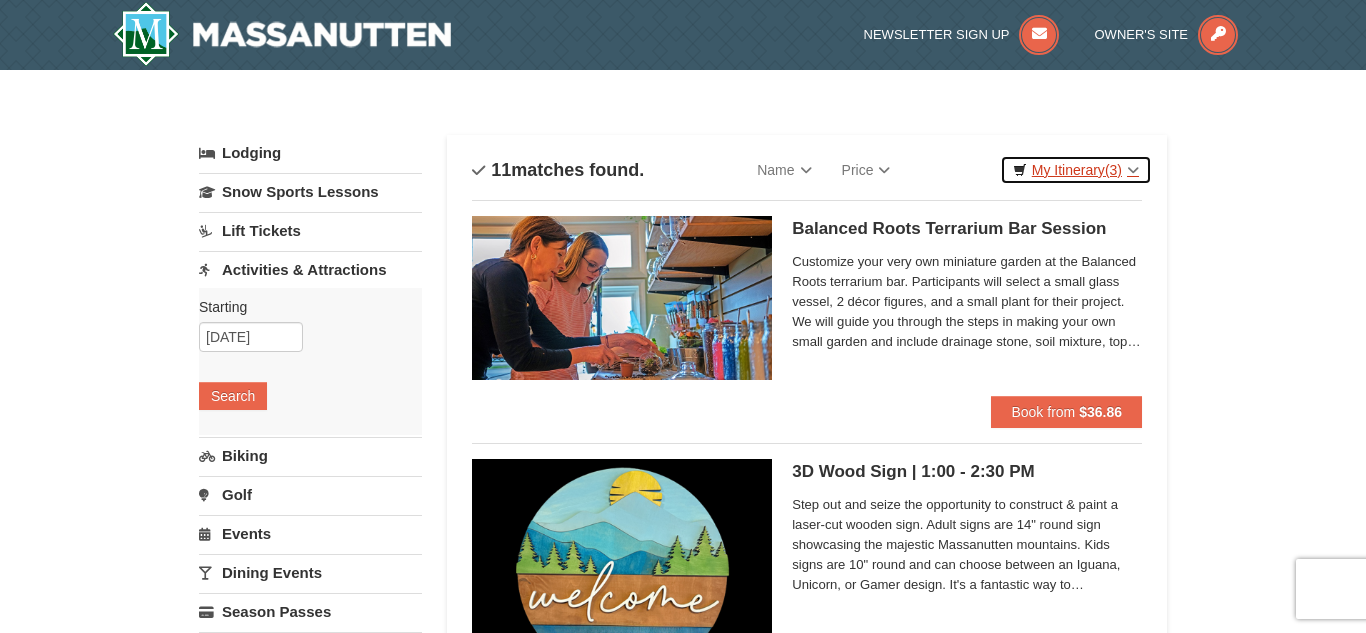 click on "My Itinerary (3)" at bounding box center [1076, 170] 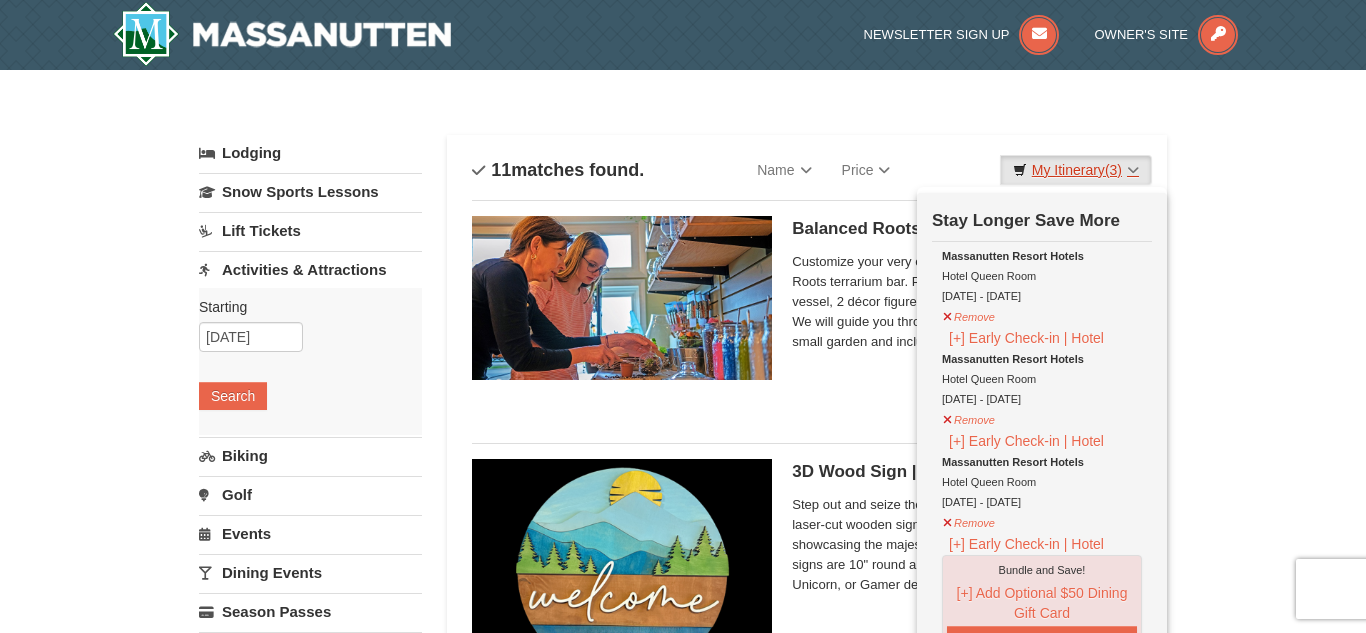 click on "My Itinerary (3)" at bounding box center (1076, 170) 